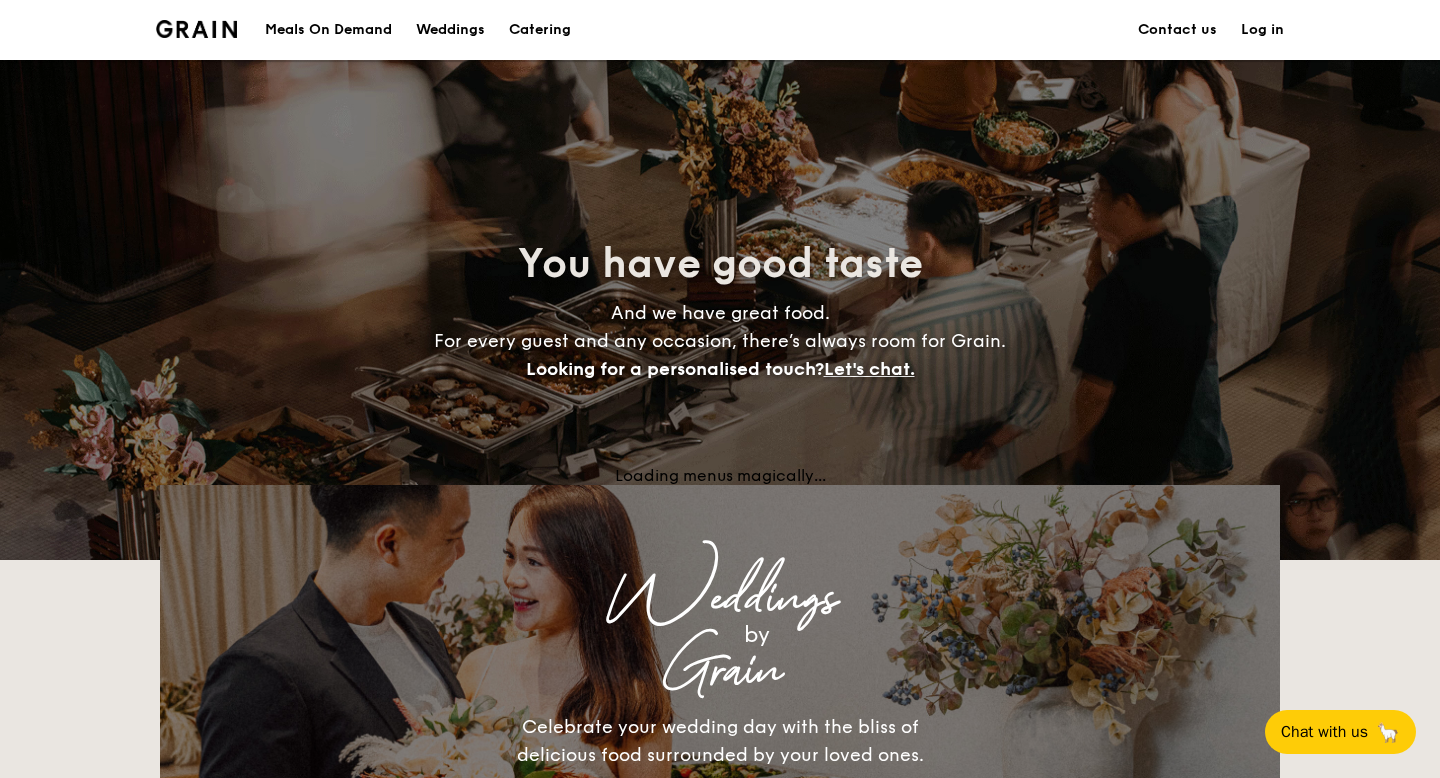 scroll, scrollTop: 0, scrollLeft: 0, axis: both 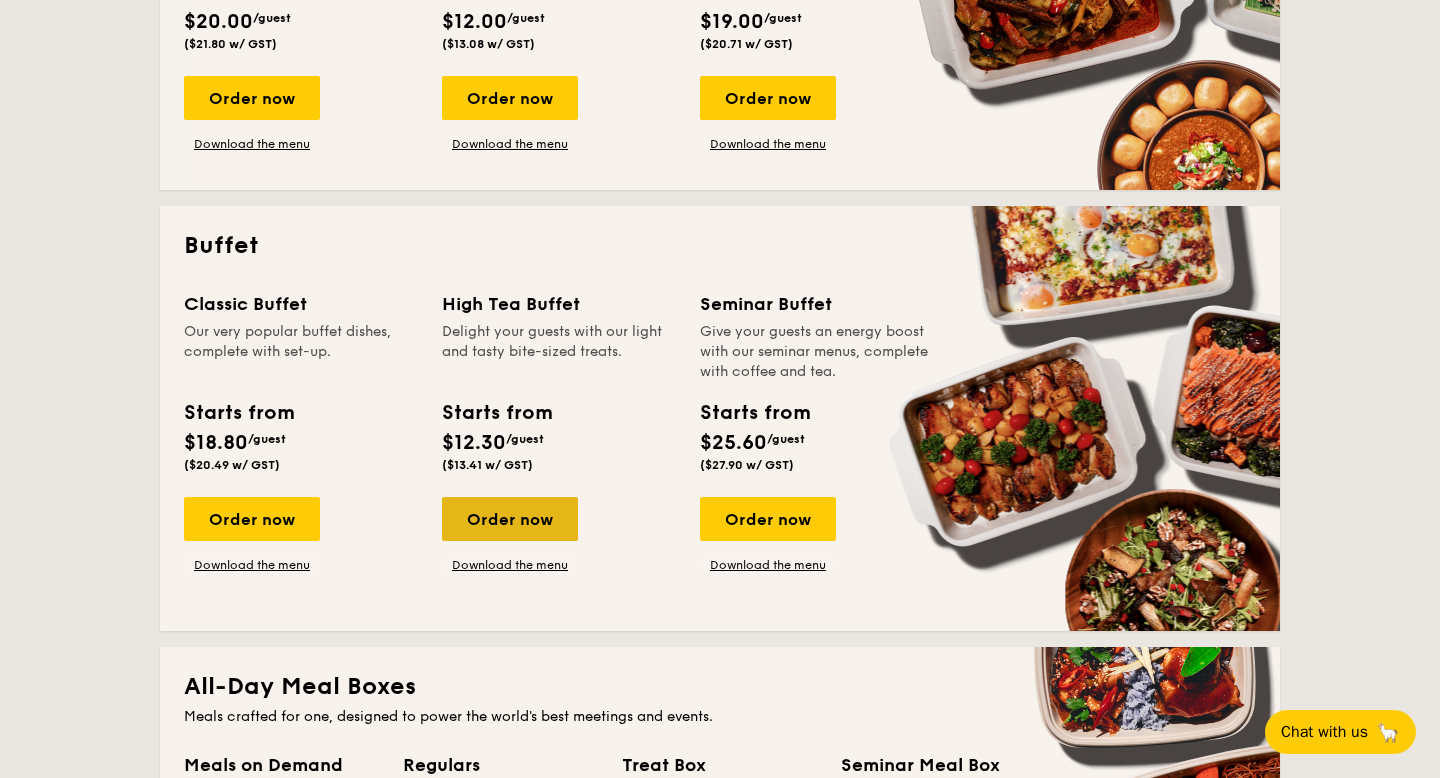click on "Order now" at bounding box center (510, 519) 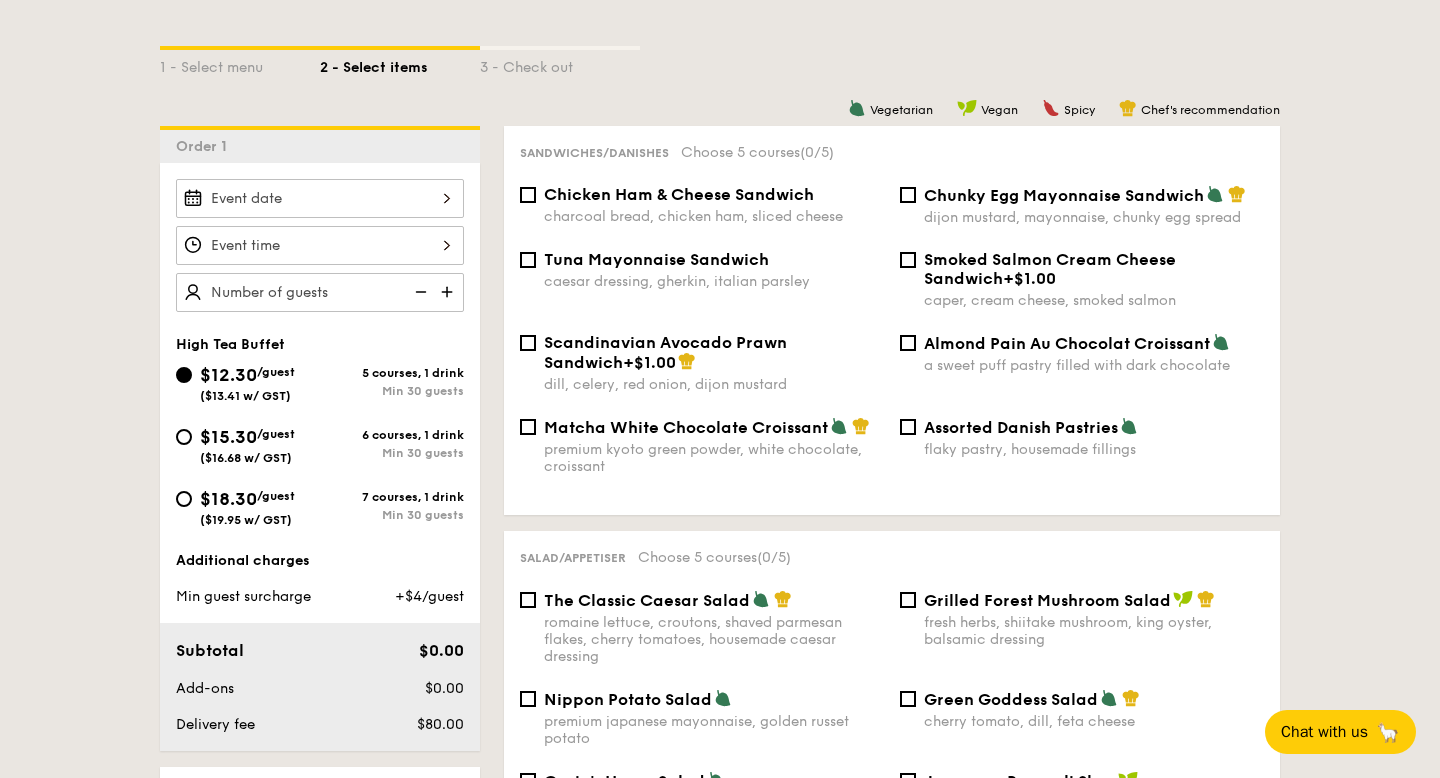 scroll, scrollTop: 497, scrollLeft: 0, axis: vertical 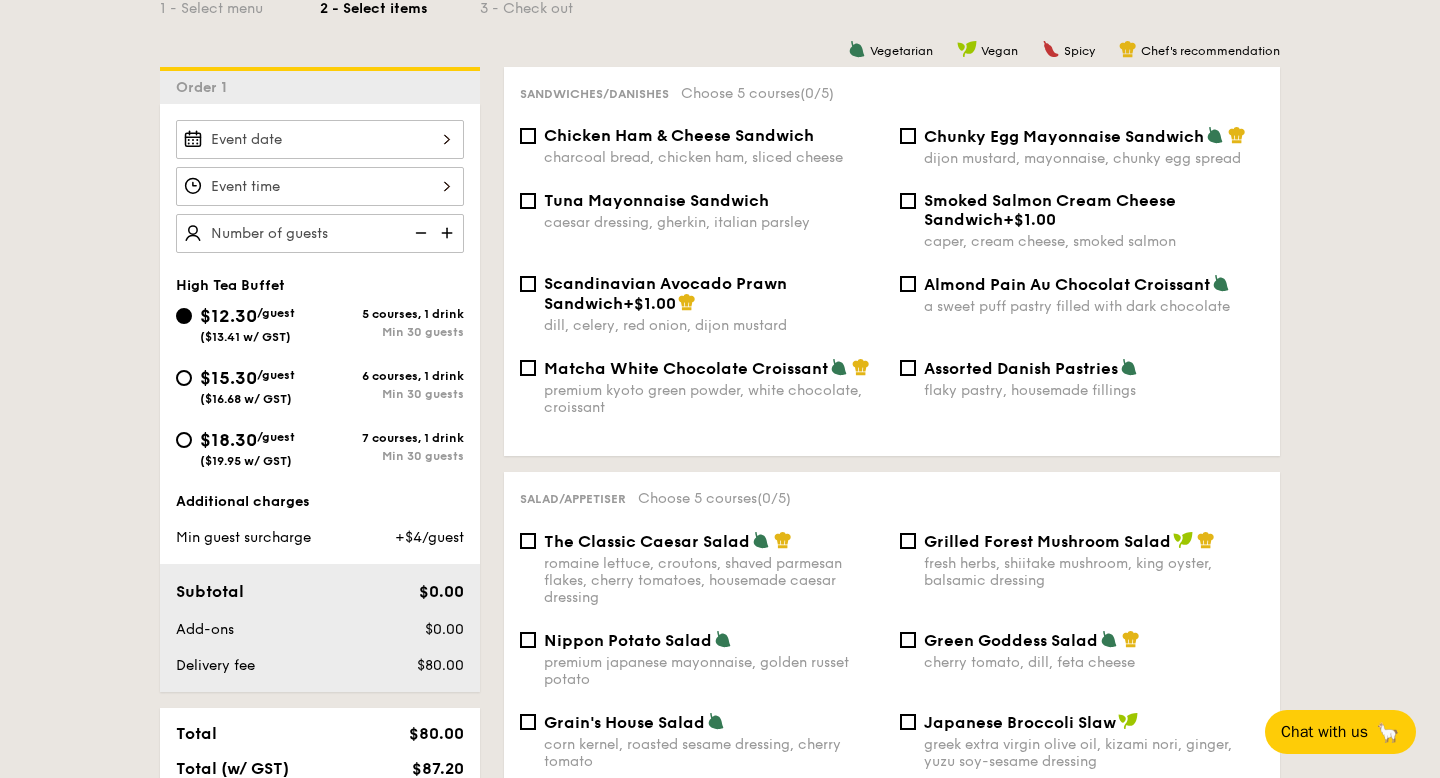 click on "$18.30
/guest
($19.95 w/ GST)" at bounding box center [248, 447] 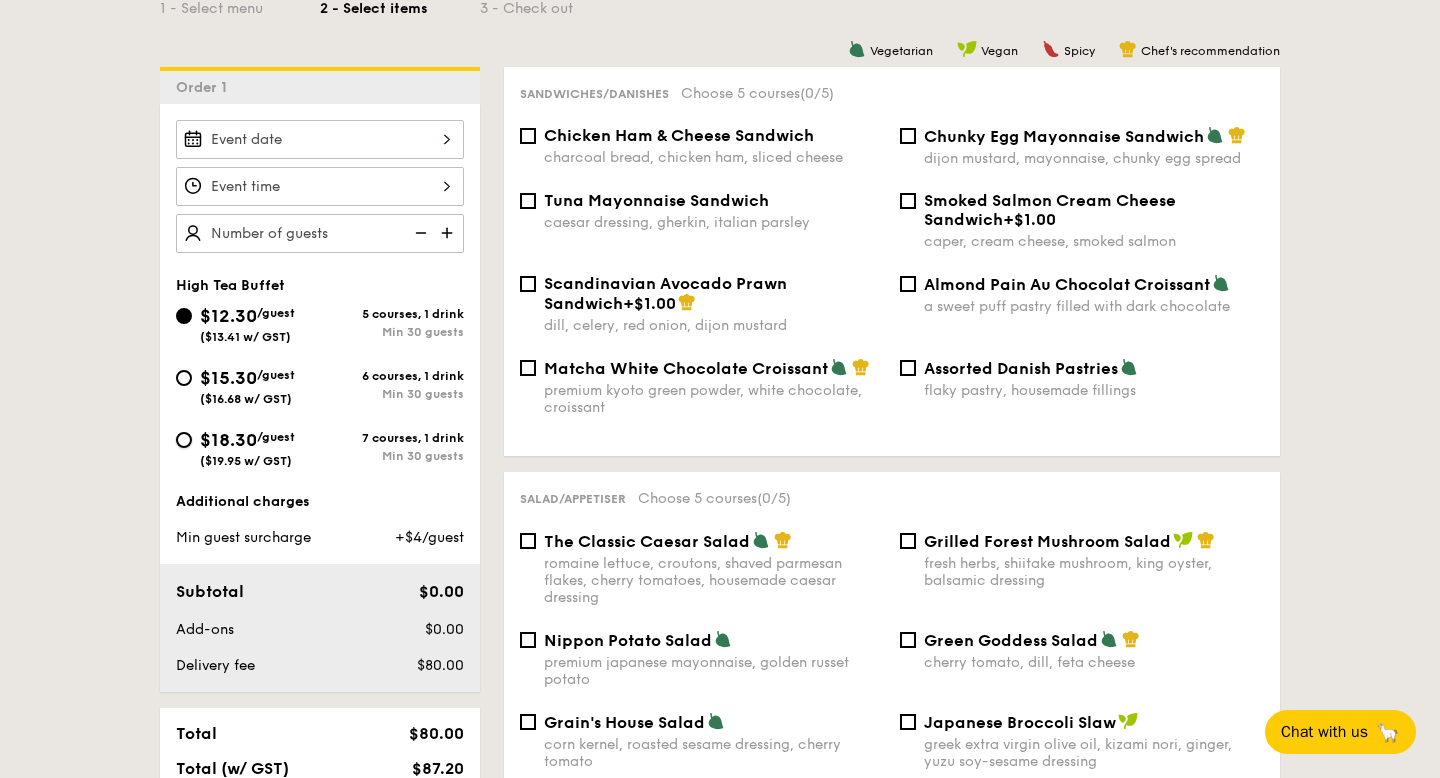 click on "$18.30
/guest
($19.95 w/ GST)
7 courses, 1 drink
Min 30 guests" at bounding box center [184, 440] 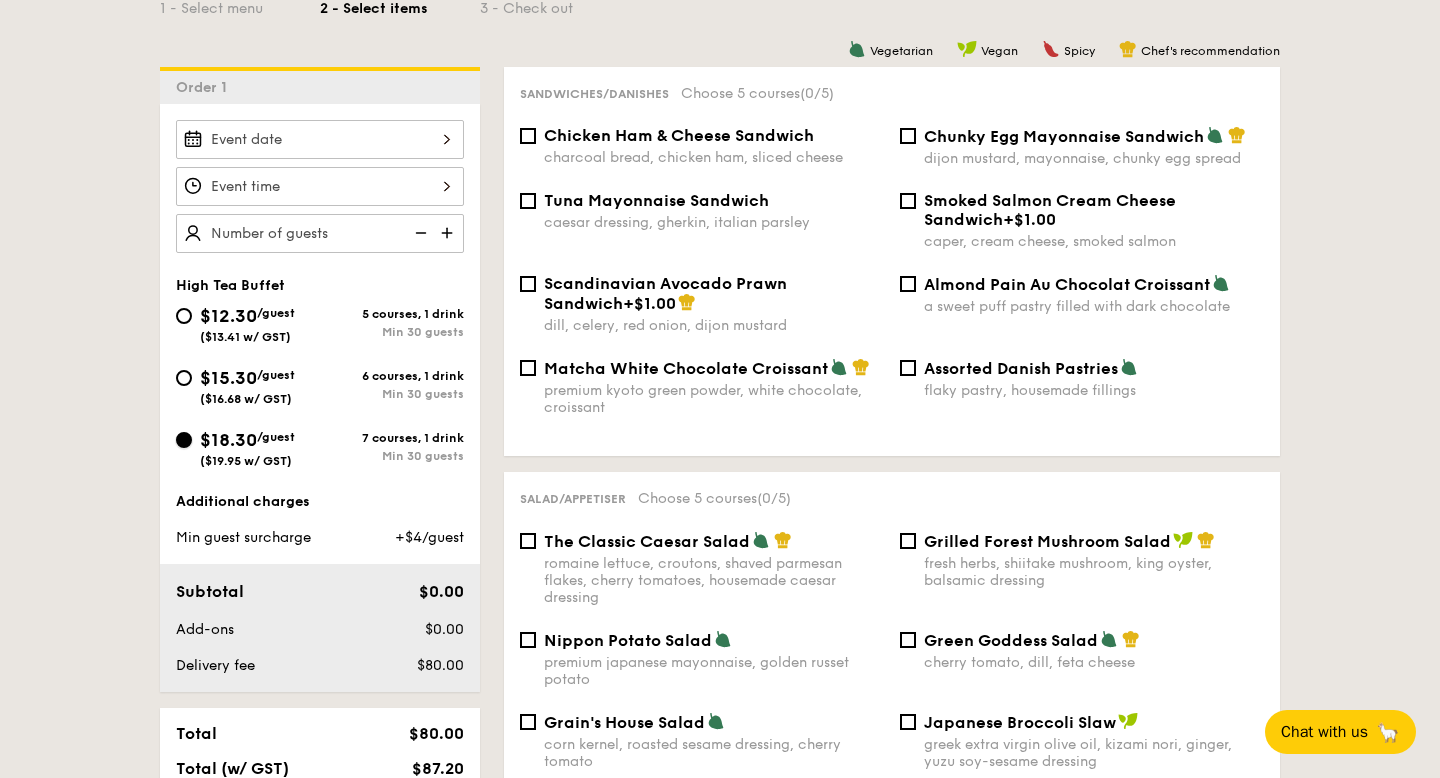 radio on "true" 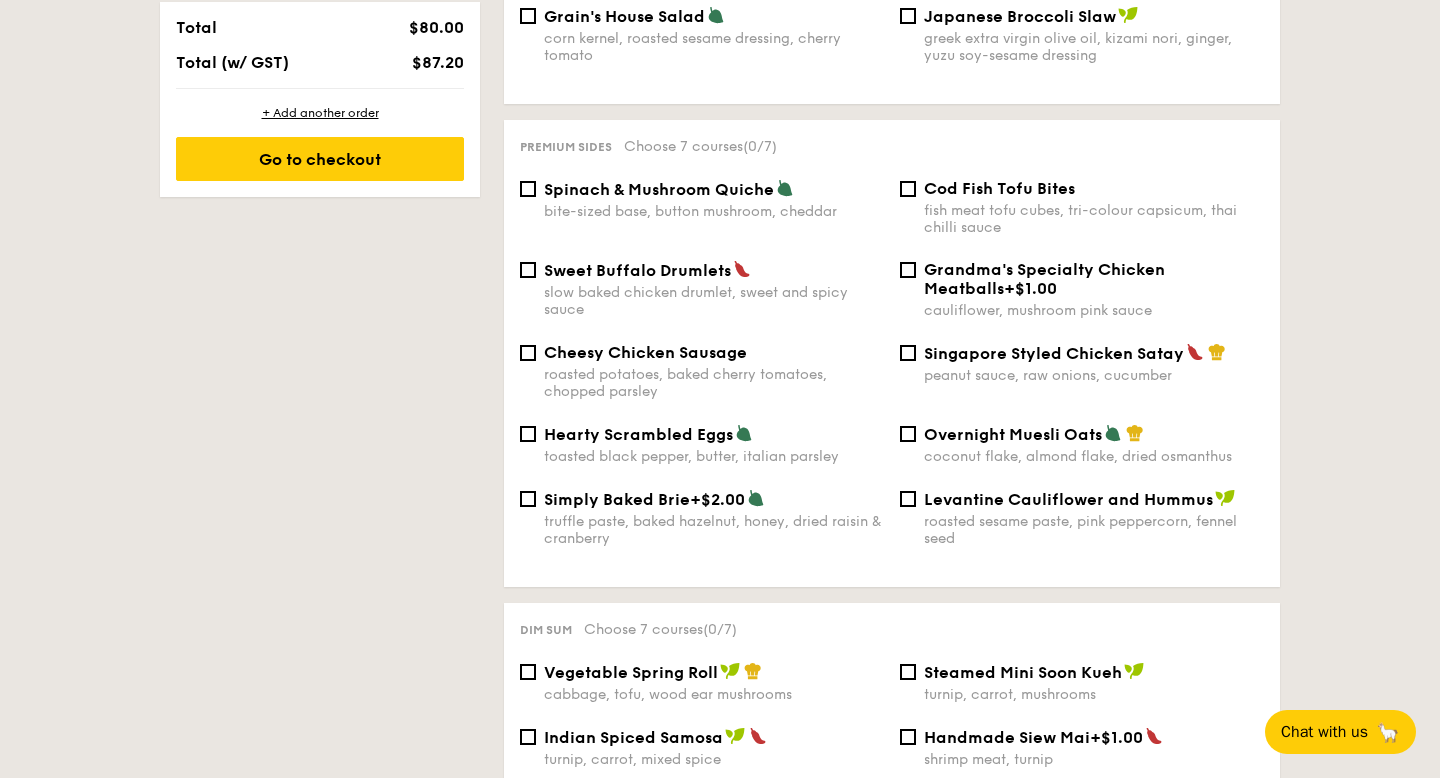 scroll, scrollTop: 1008, scrollLeft: 0, axis: vertical 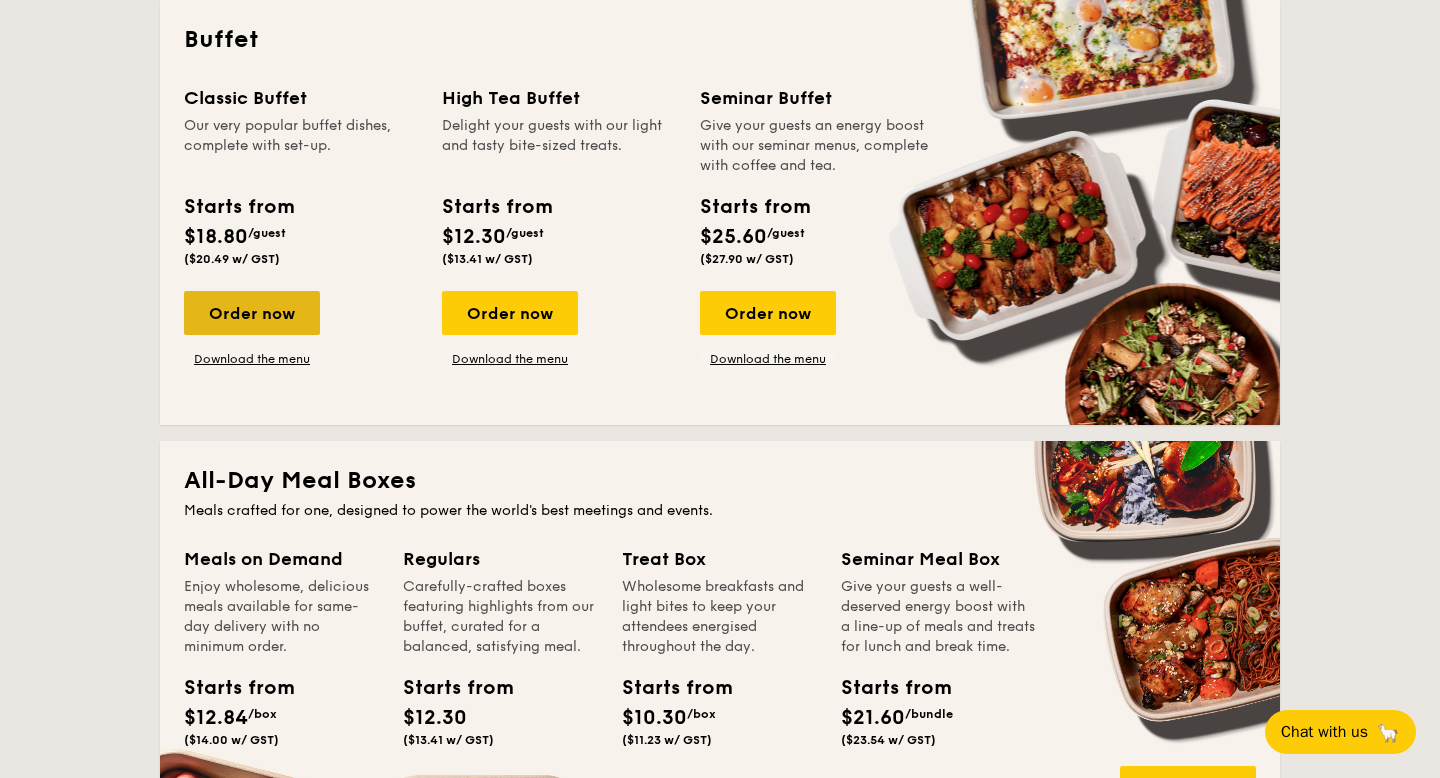 click on "Order now" at bounding box center (252, 313) 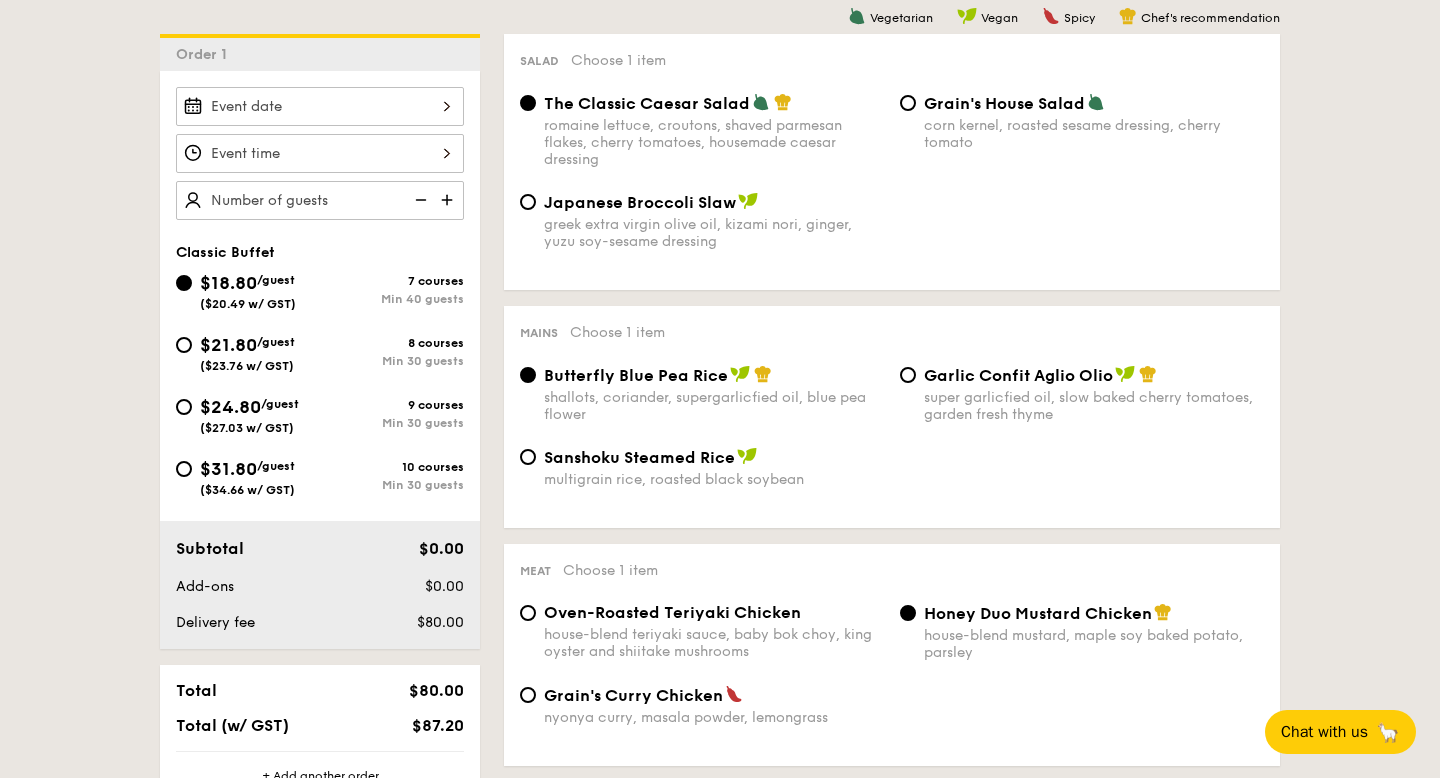 scroll, scrollTop: 543, scrollLeft: 0, axis: vertical 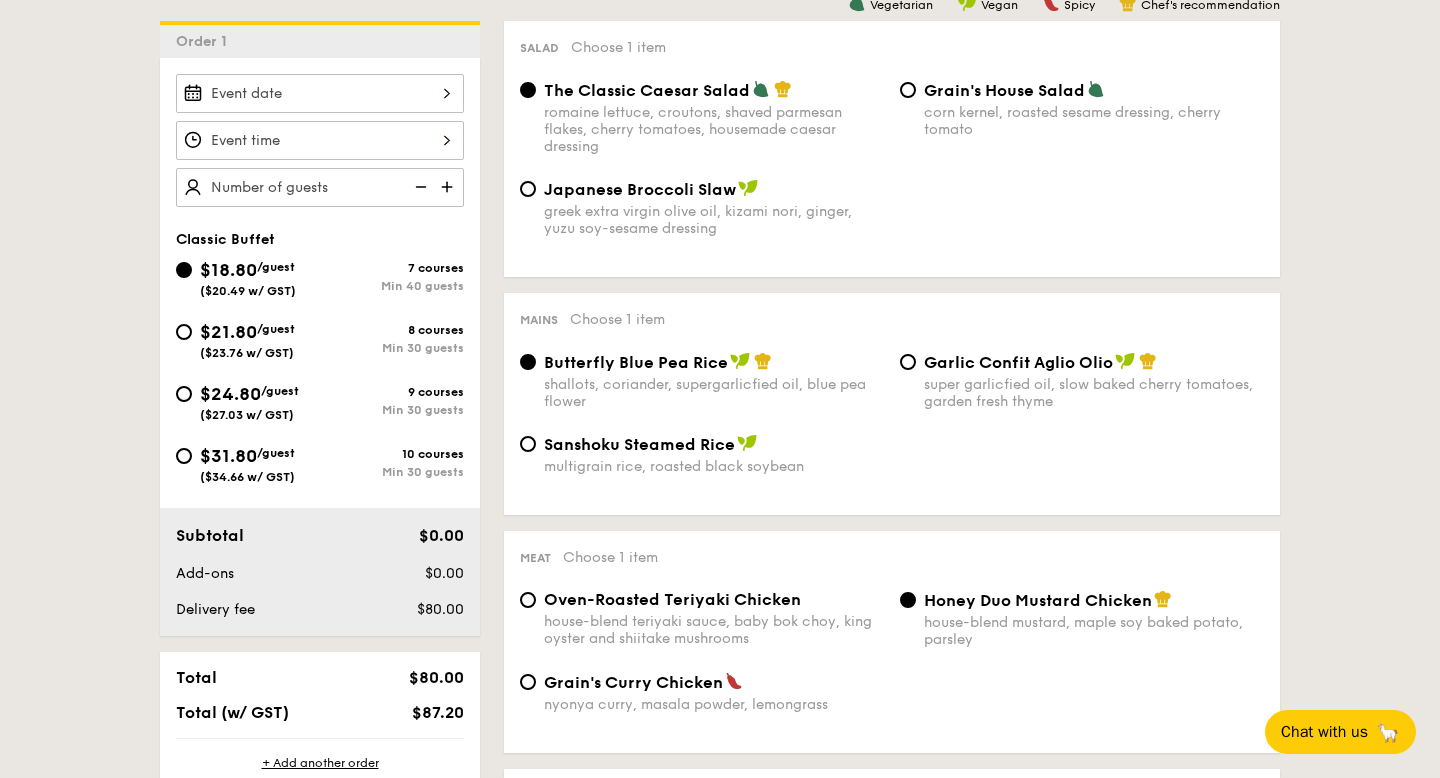 click on "$24.80
/guest
($27.03 w/ GST)" at bounding box center [248, 401] 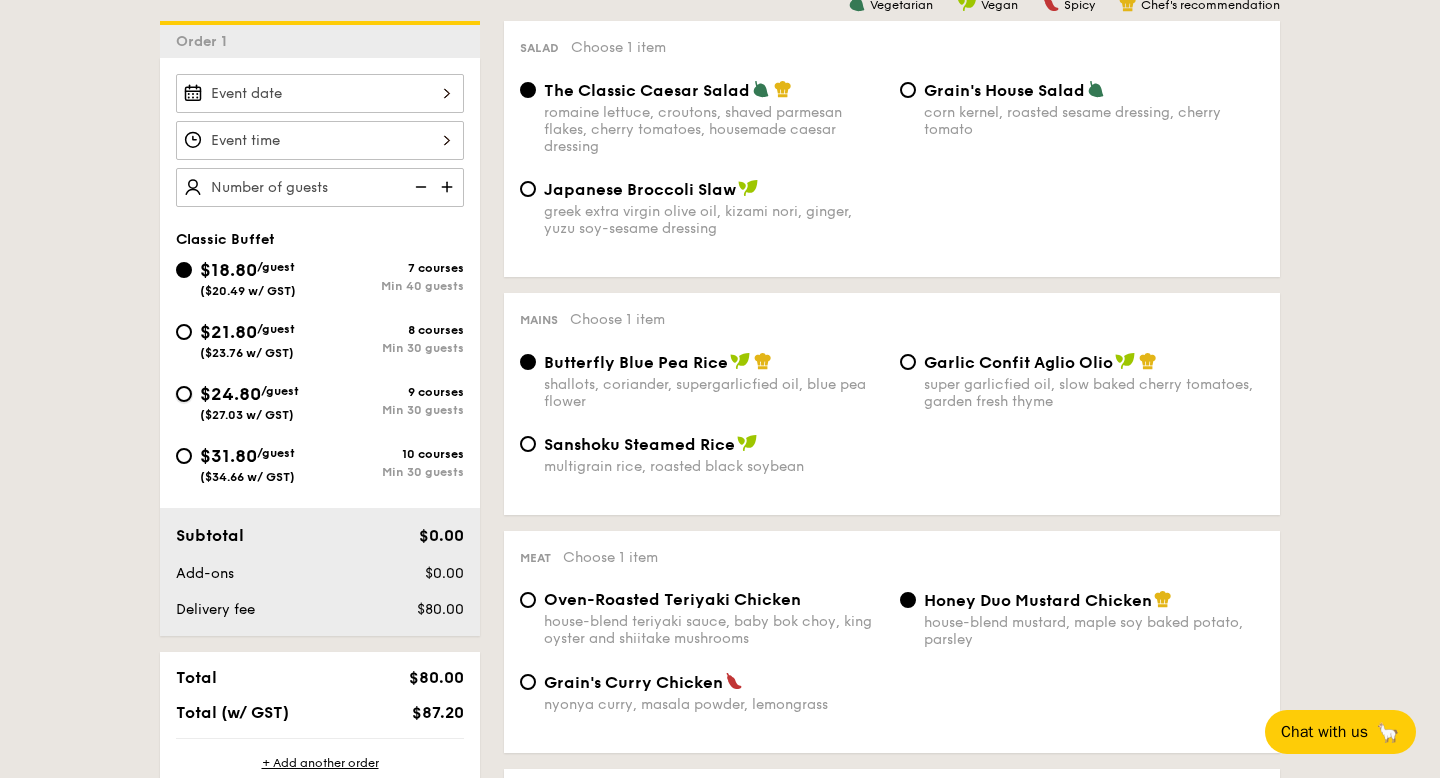 click on "$24.80
/guest
($27.03 w/ GST)
9 courses
Min 30 guests" at bounding box center (184, 394) 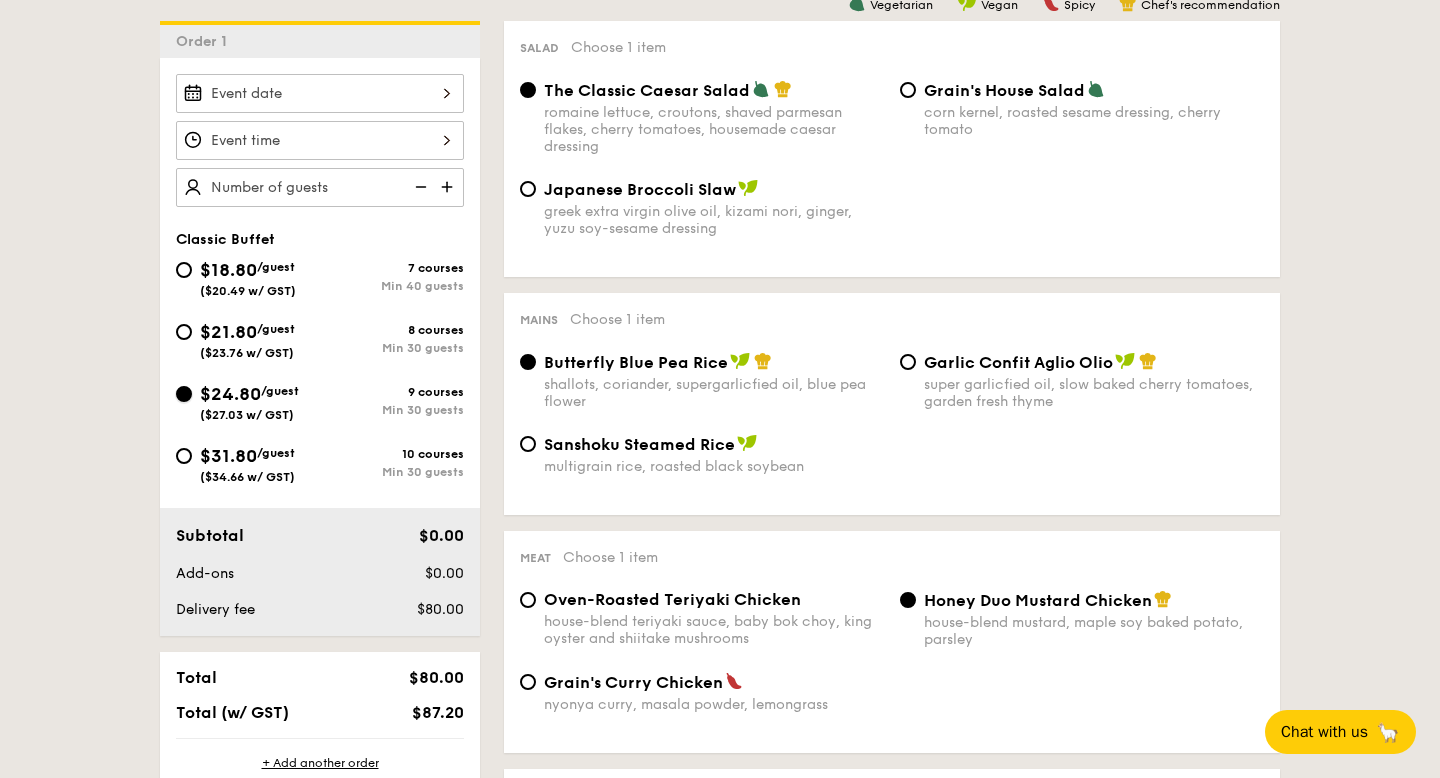 radio on "true" 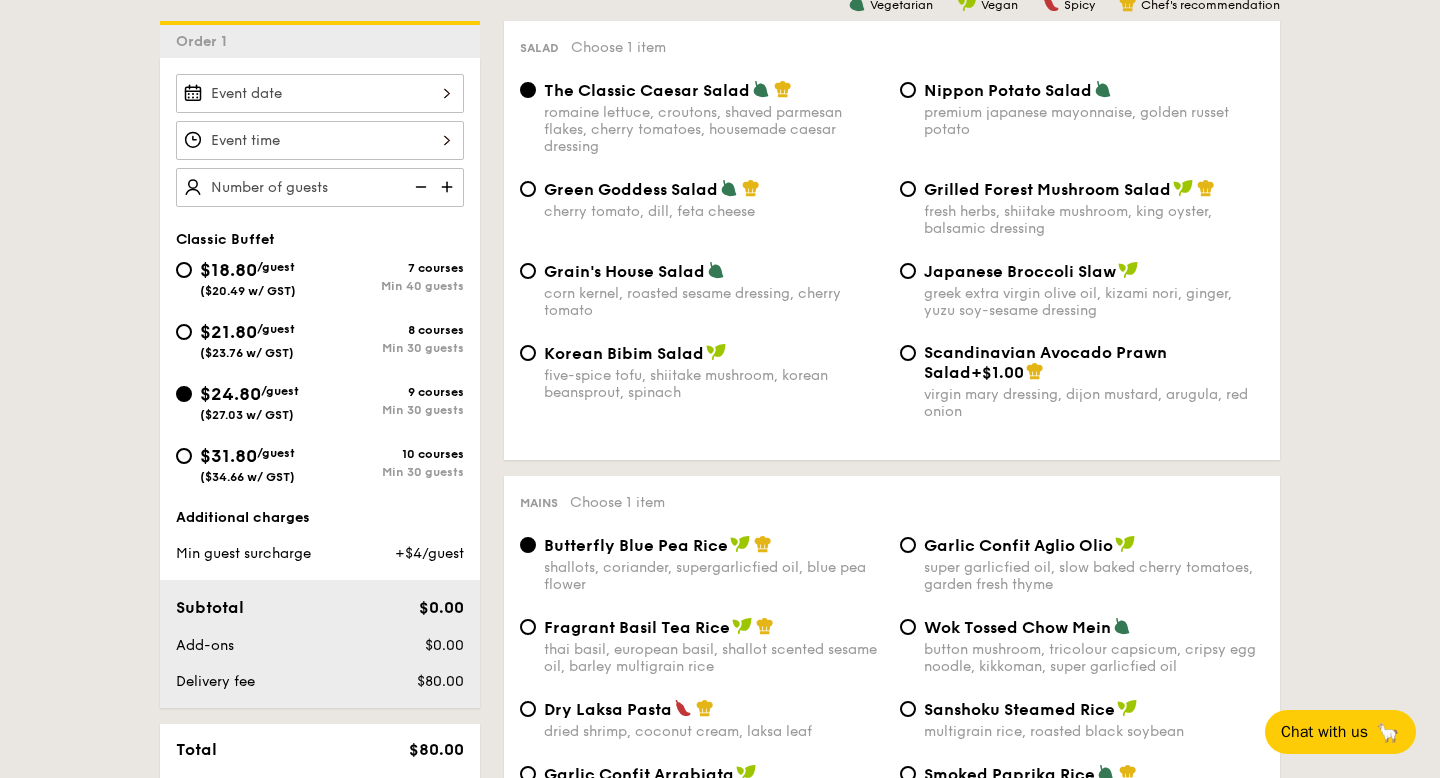 click on "$31.80
/guest
($34.66 w/ GST)" at bounding box center (248, 463) 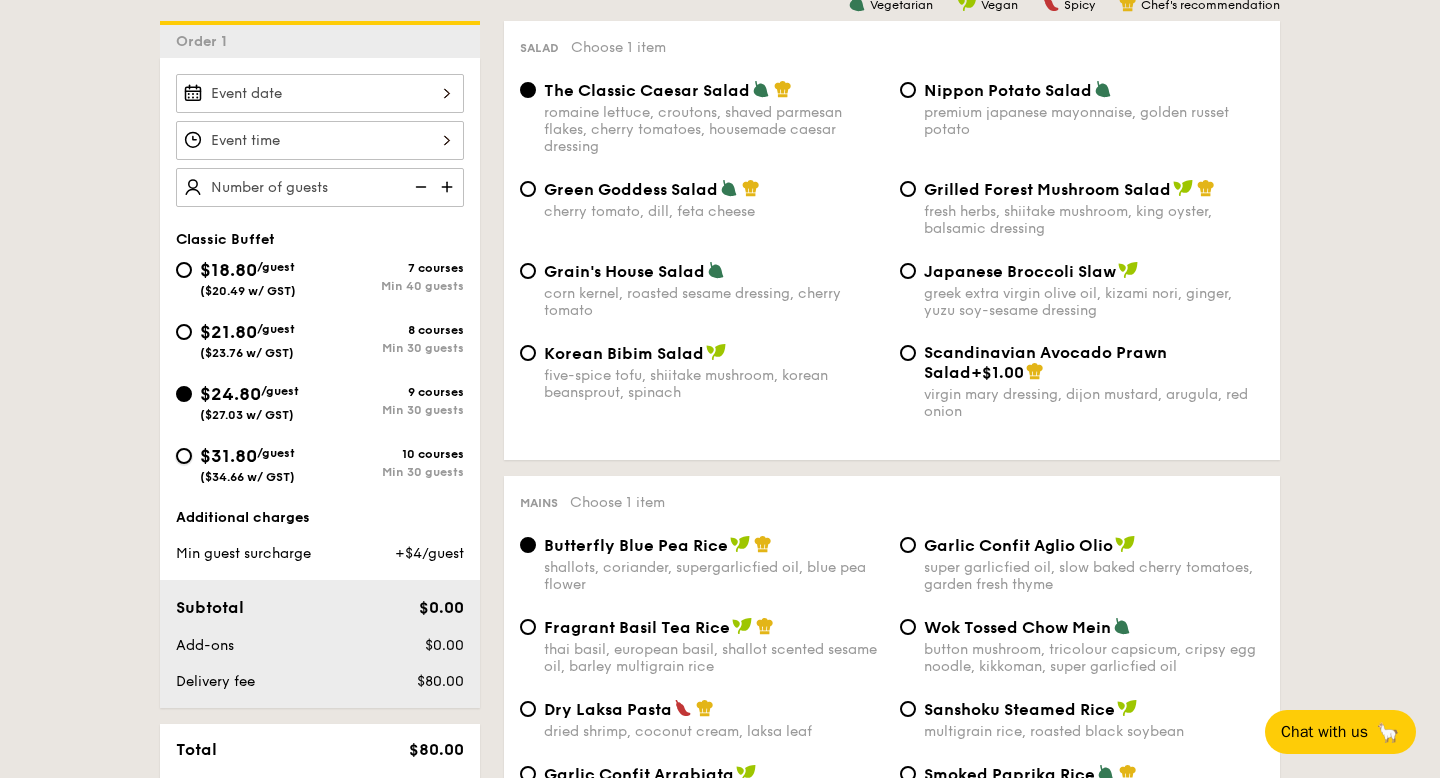 click on "$31.80
/guest
($34.66 w/ GST)
10 courses
Min 30 guests" at bounding box center [184, 456] 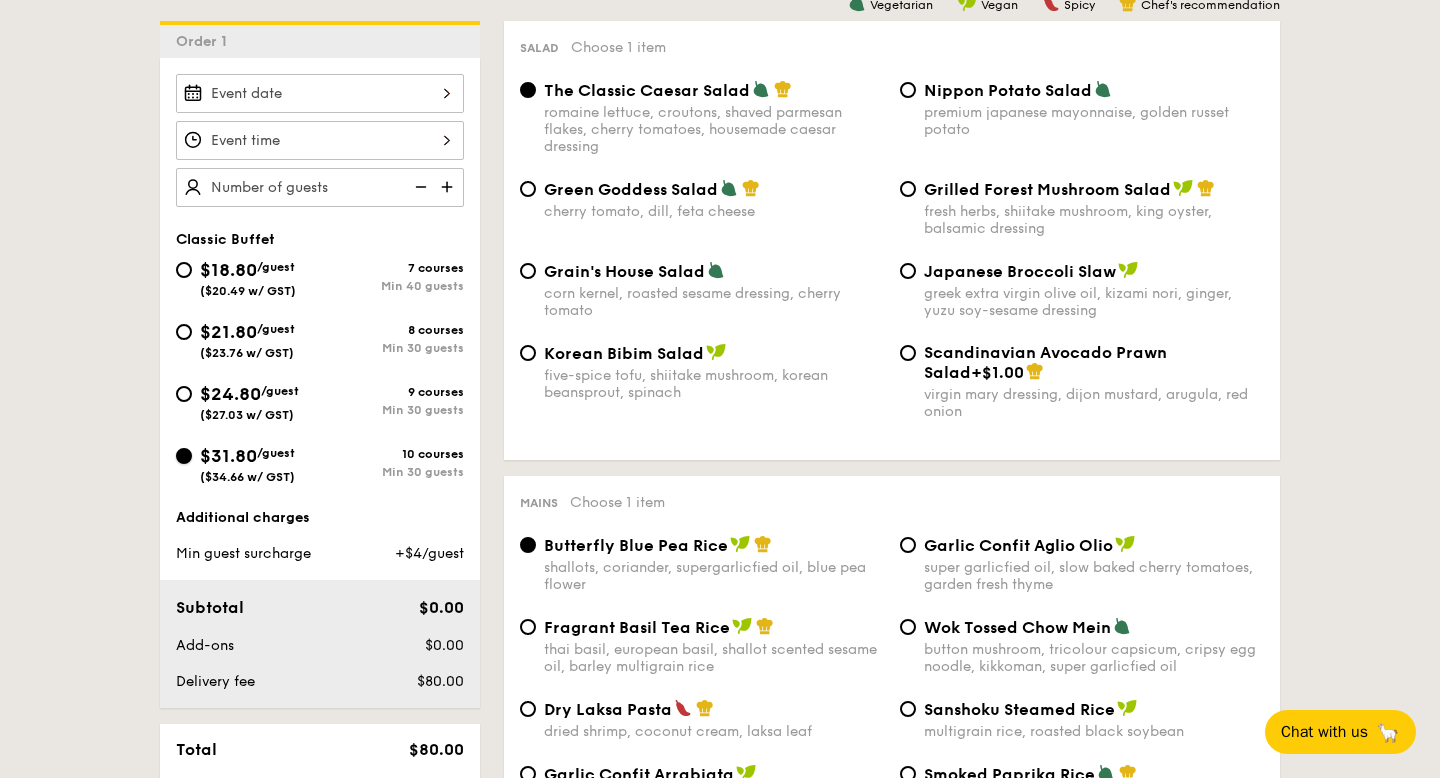 radio on "true" 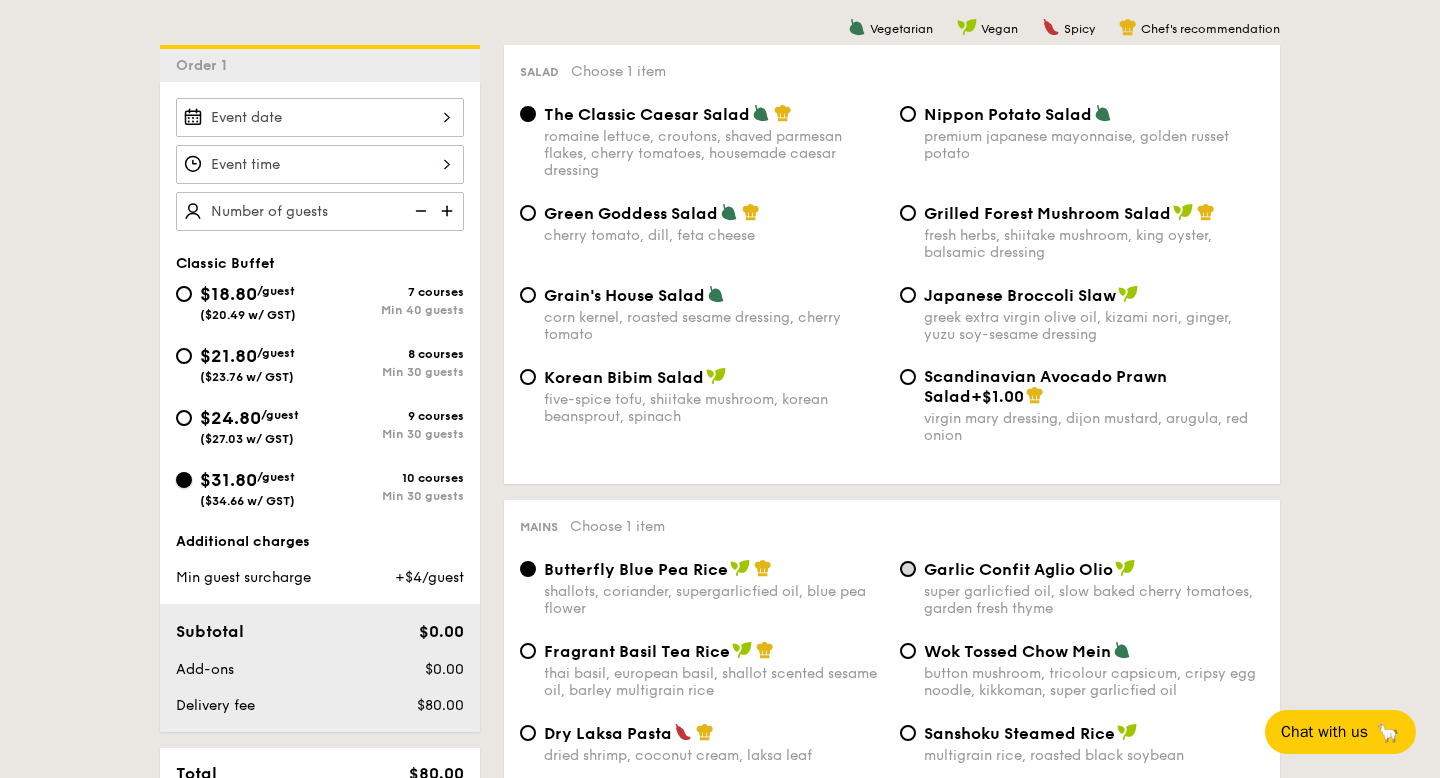 scroll, scrollTop: 649, scrollLeft: 0, axis: vertical 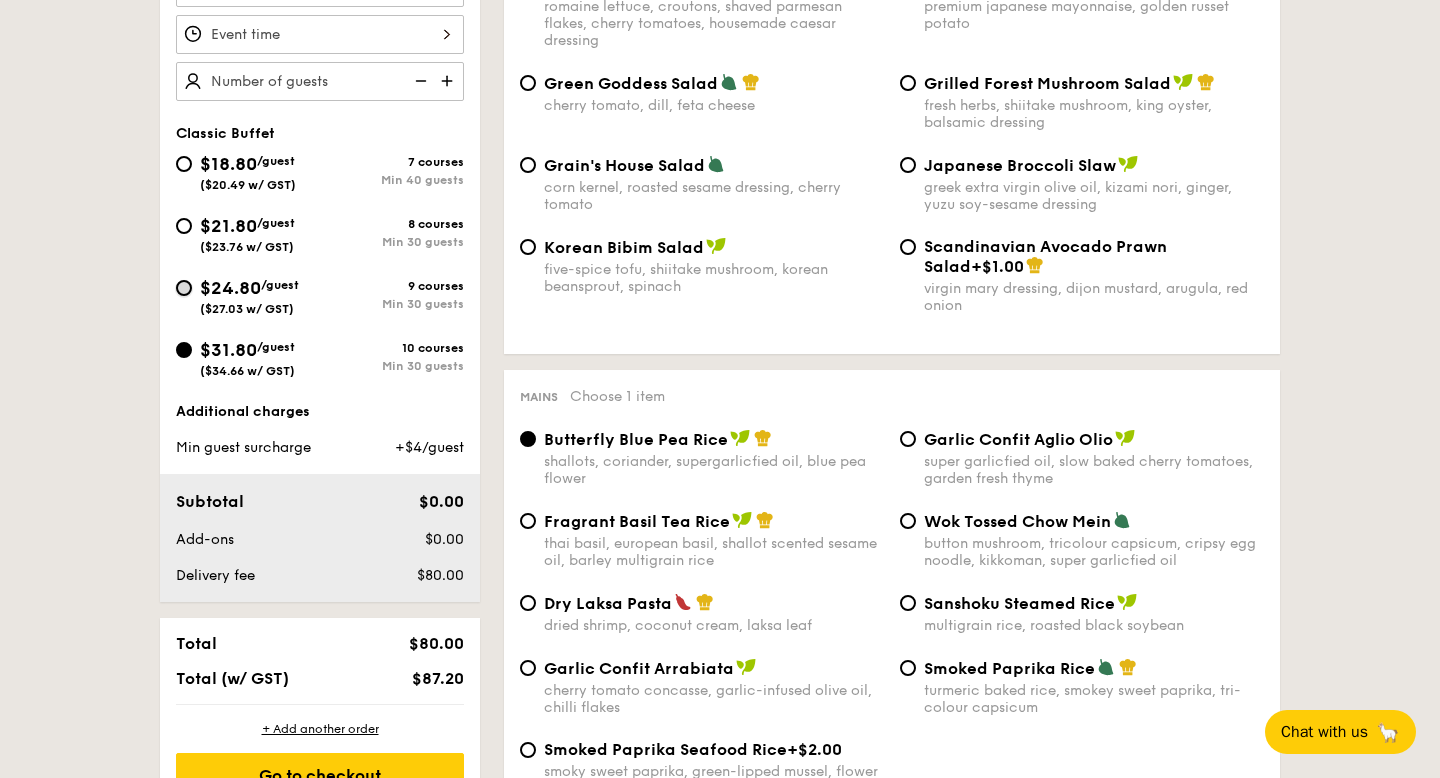 click on "$24.80
/guest
($27.03 w/ GST)
9 courses
Min 30 guests" at bounding box center [184, 288] 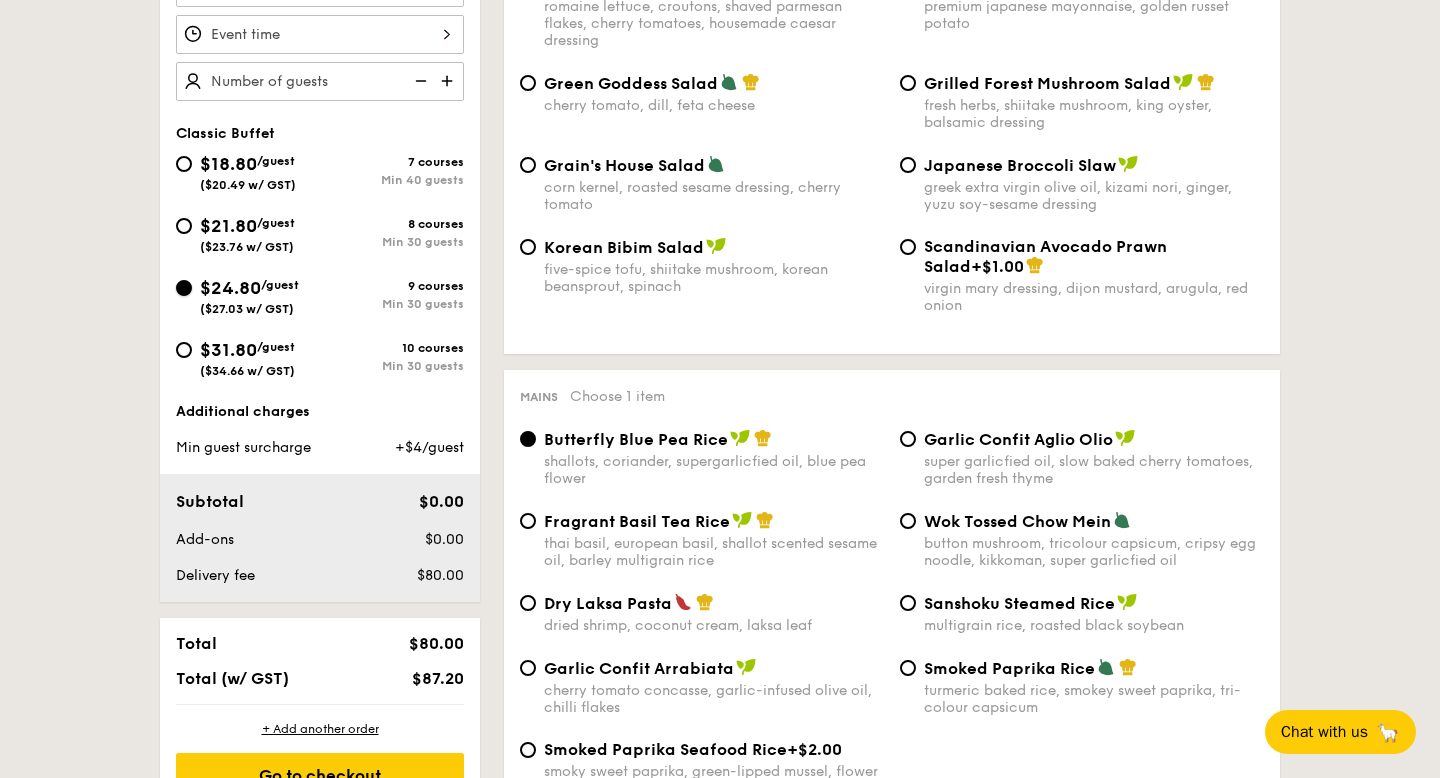 radio on "true" 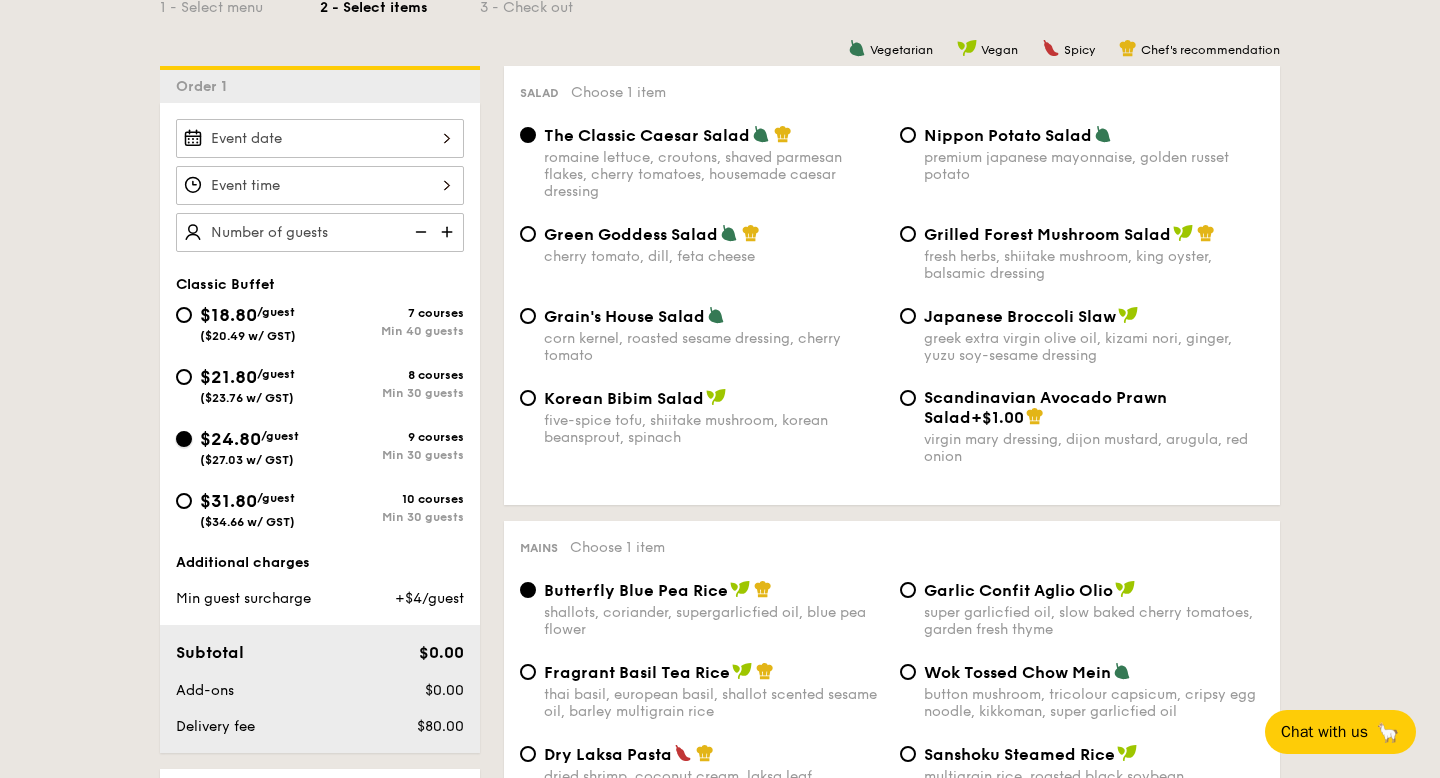 scroll, scrollTop: 491, scrollLeft: 0, axis: vertical 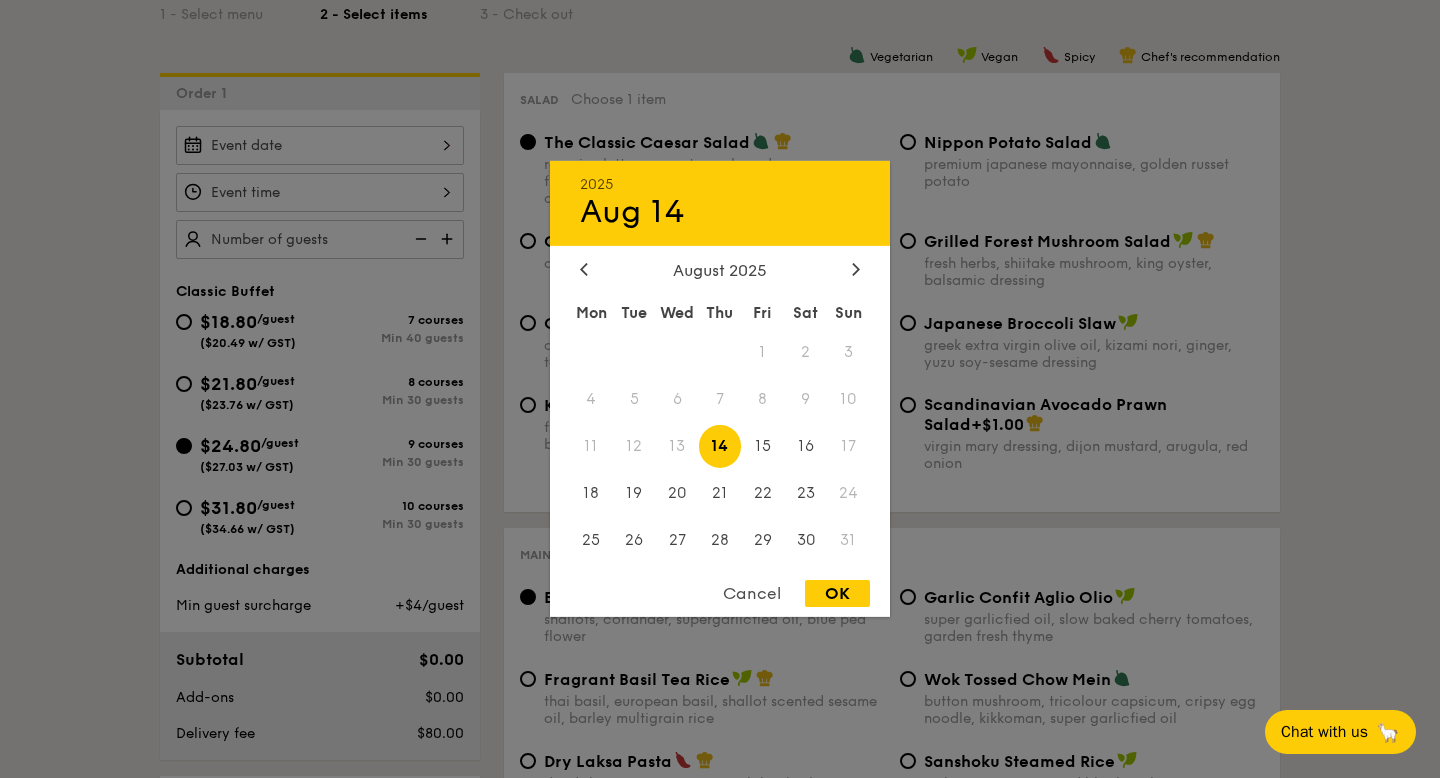 click on "2025   Aug 14       August 2025     Mon Tue Wed Thu Fri Sat Sun   1 2 3 4 5 6 7 8 9 10 11 12 13 14 15 16 17 18 19 20 21 22 23 24 25 26 27 28 29 30 31     Cancel   OK" at bounding box center (320, 145) 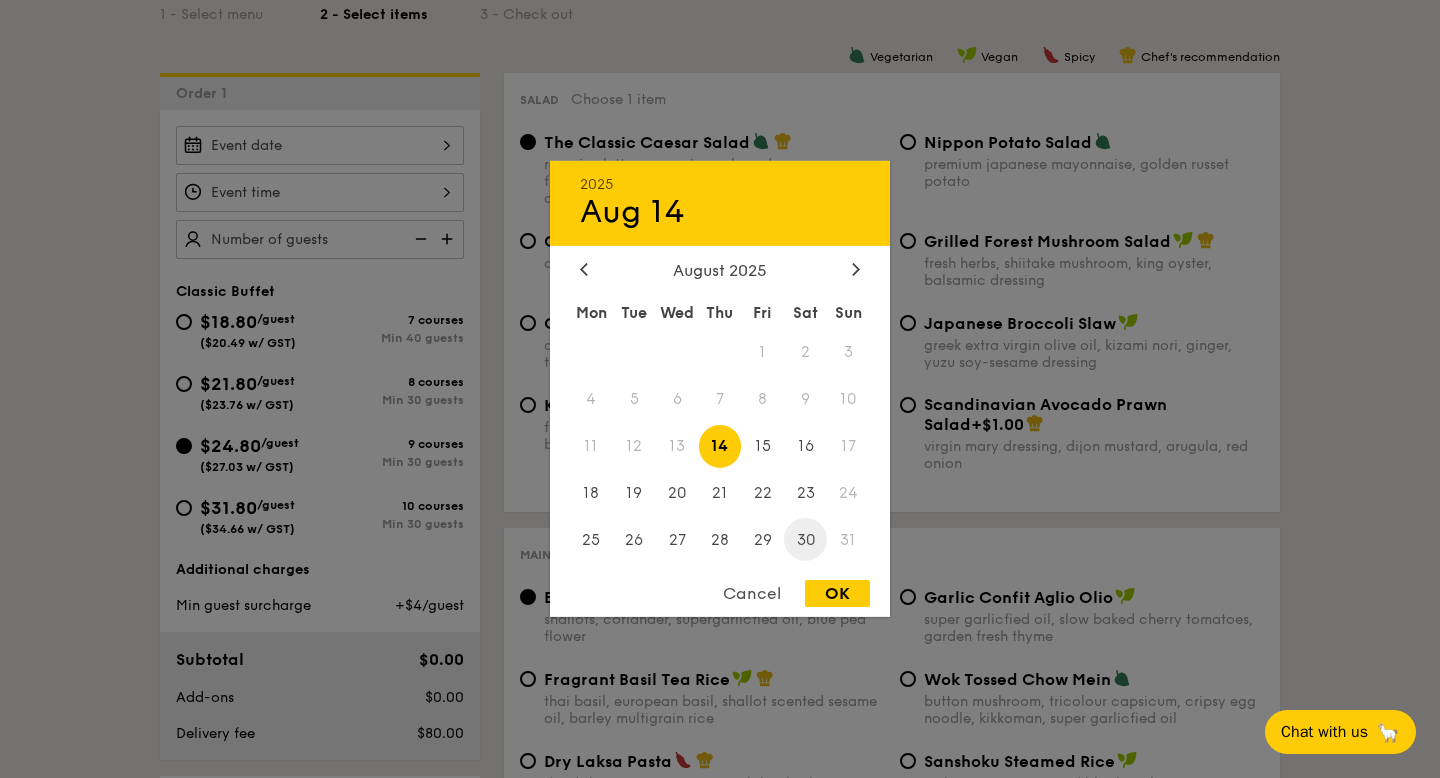 click on "30" at bounding box center [805, 539] 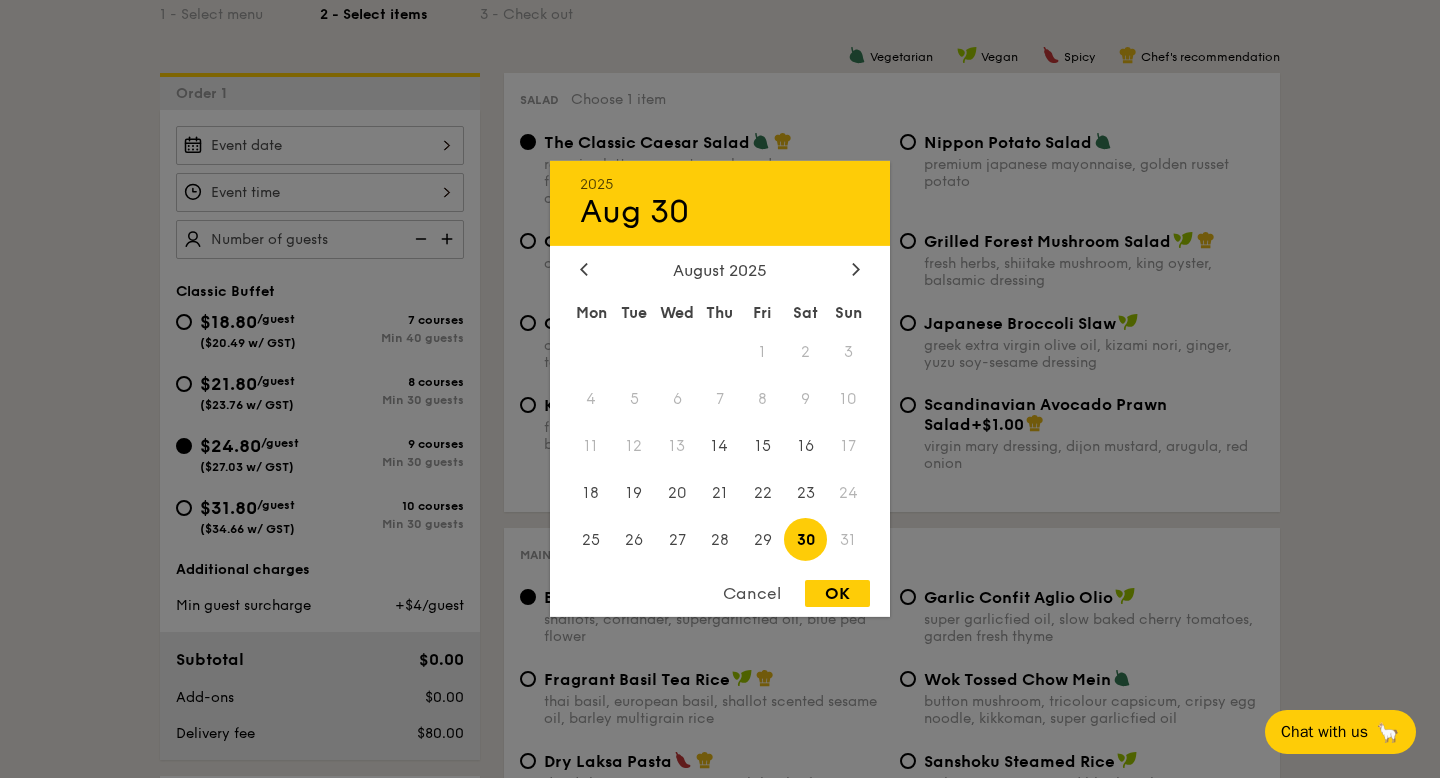click on "OK" at bounding box center (837, 593) 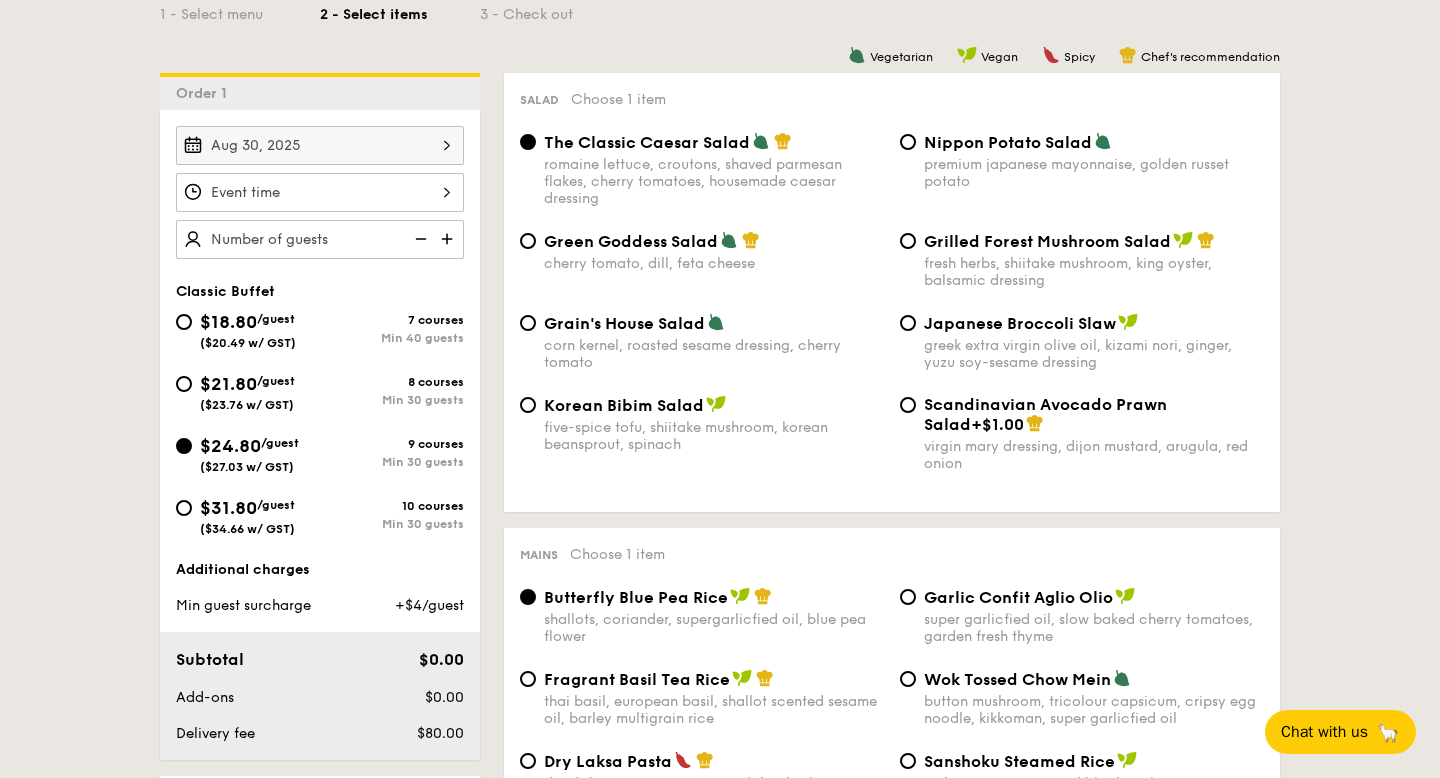 click at bounding box center (320, 192) 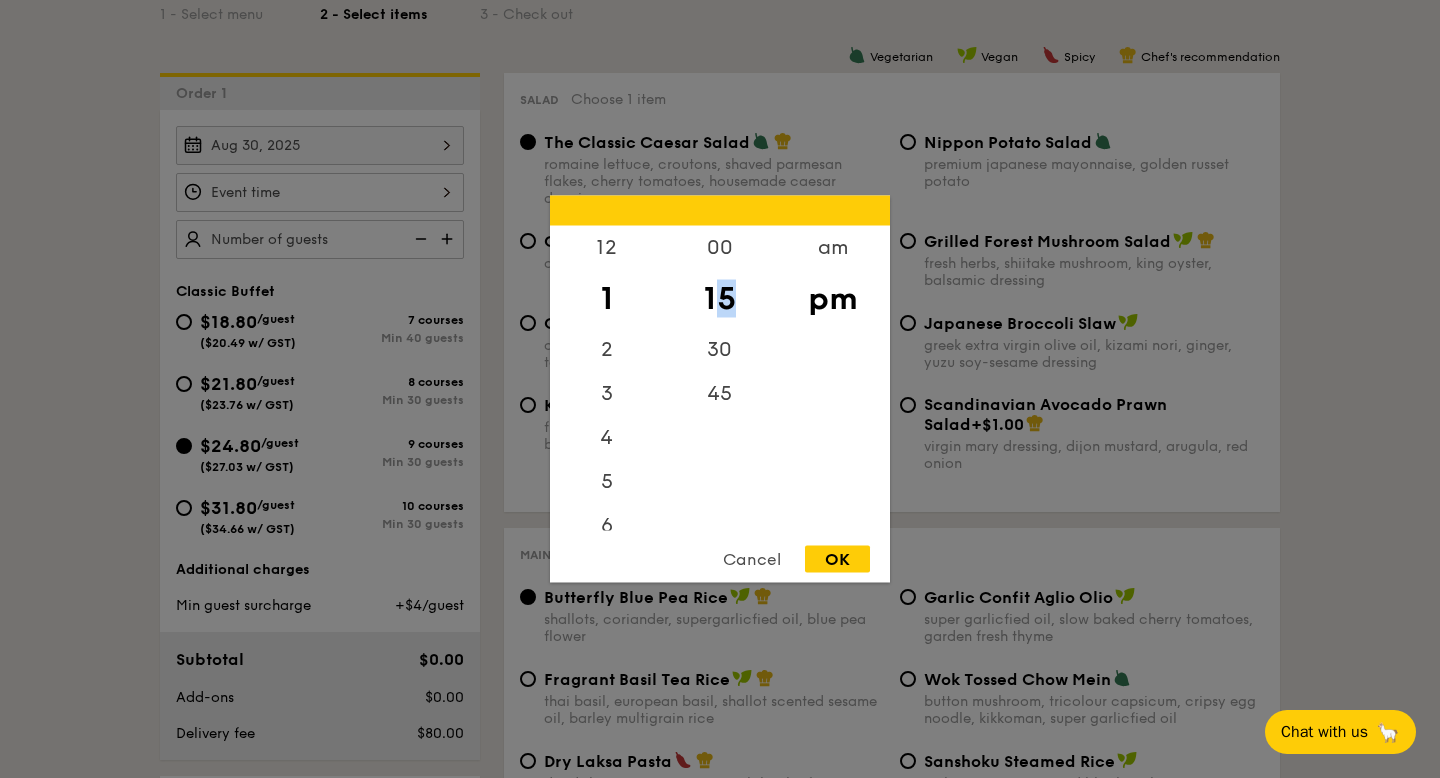 drag, startPoint x: 714, startPoint y: 335, endPoint x: 724, endPoint y: 274, distance: 61.81424 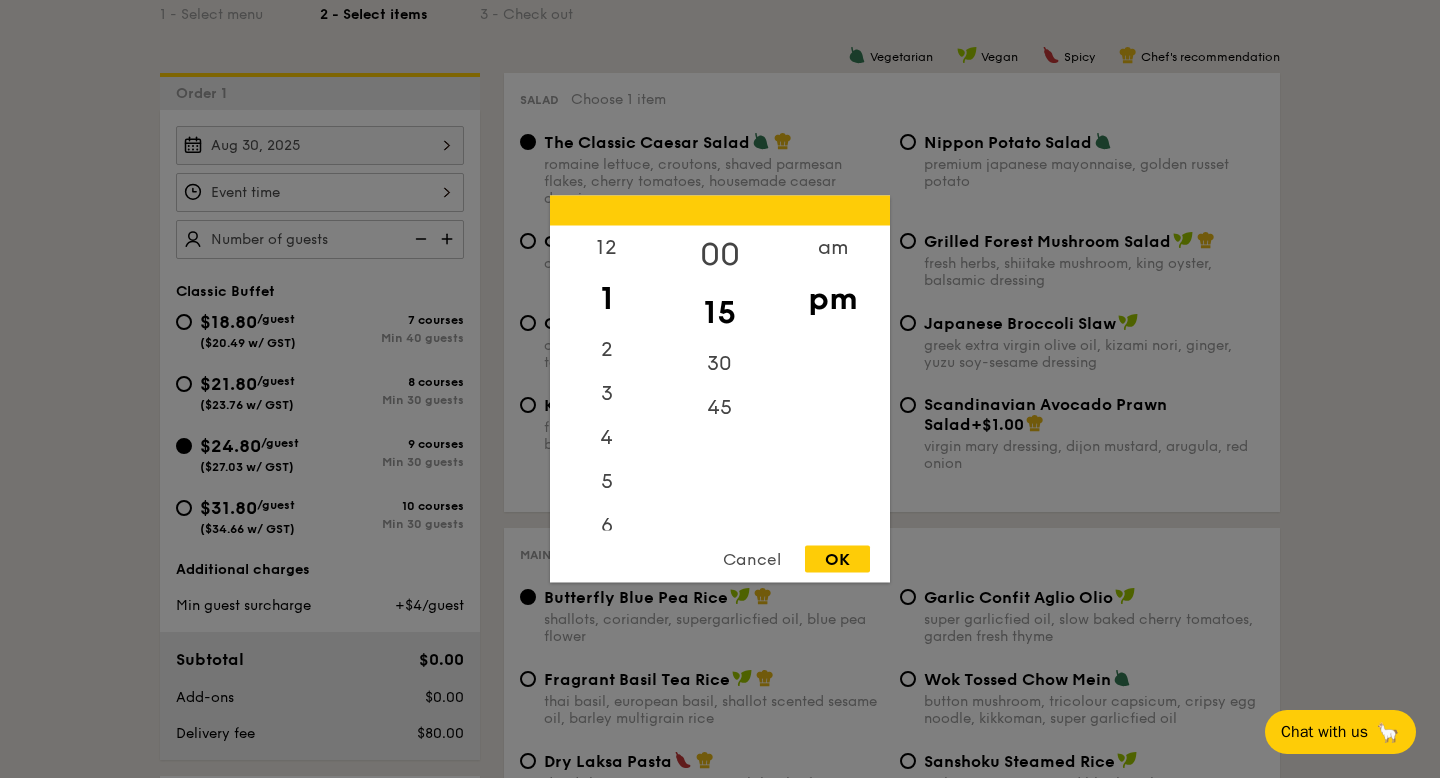 click on "00" at bounding box center (719, 255) 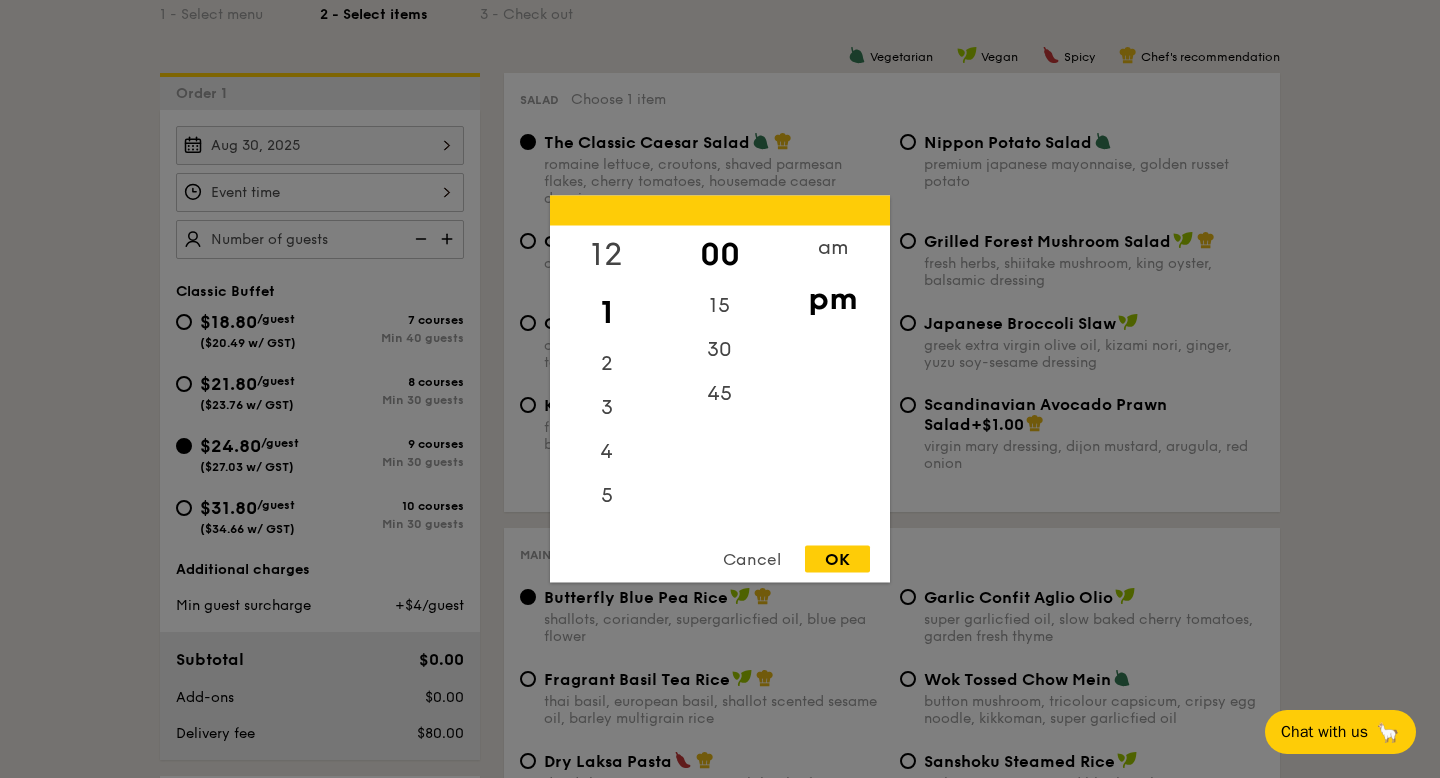 click on "12" at bounding box center (606, 255) 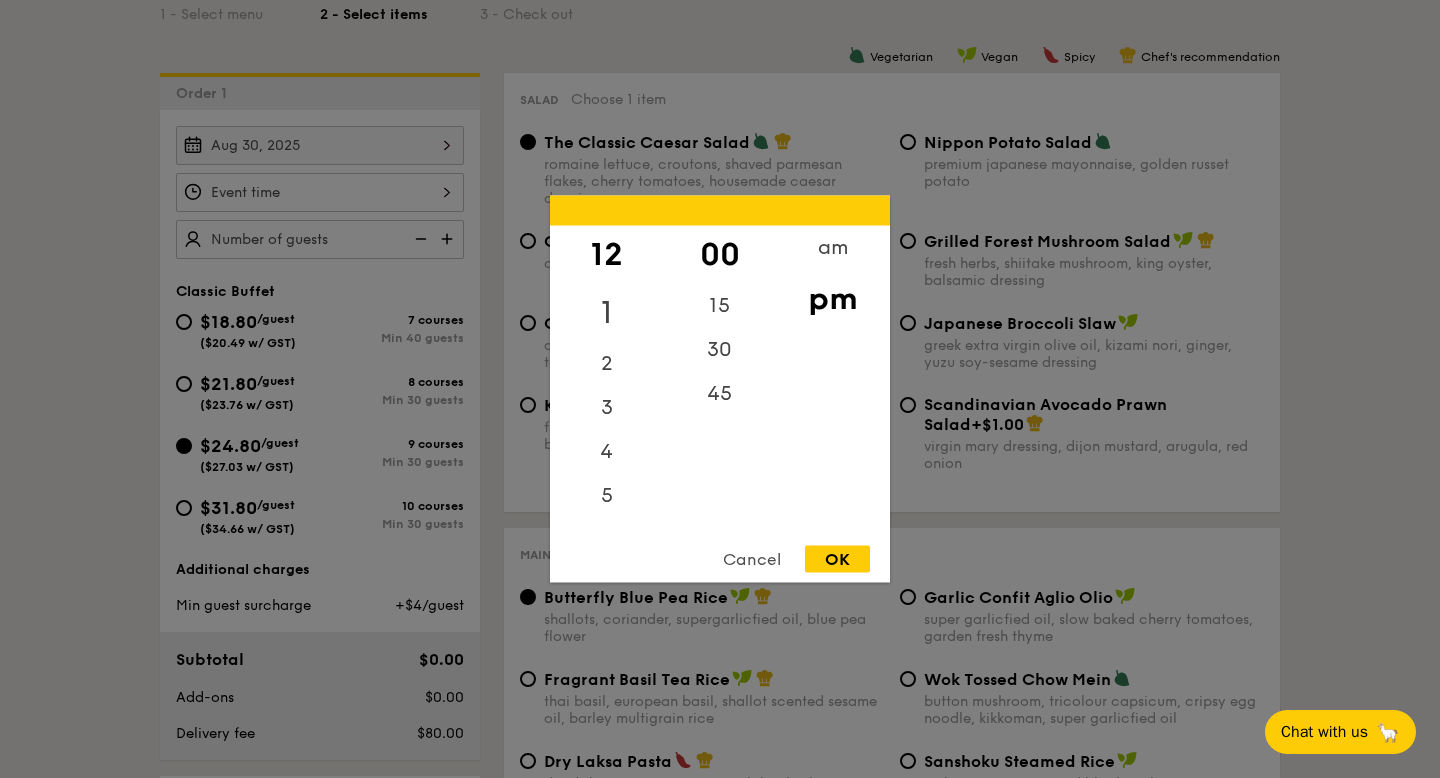 click on "1" at bounding box center (606, 313) 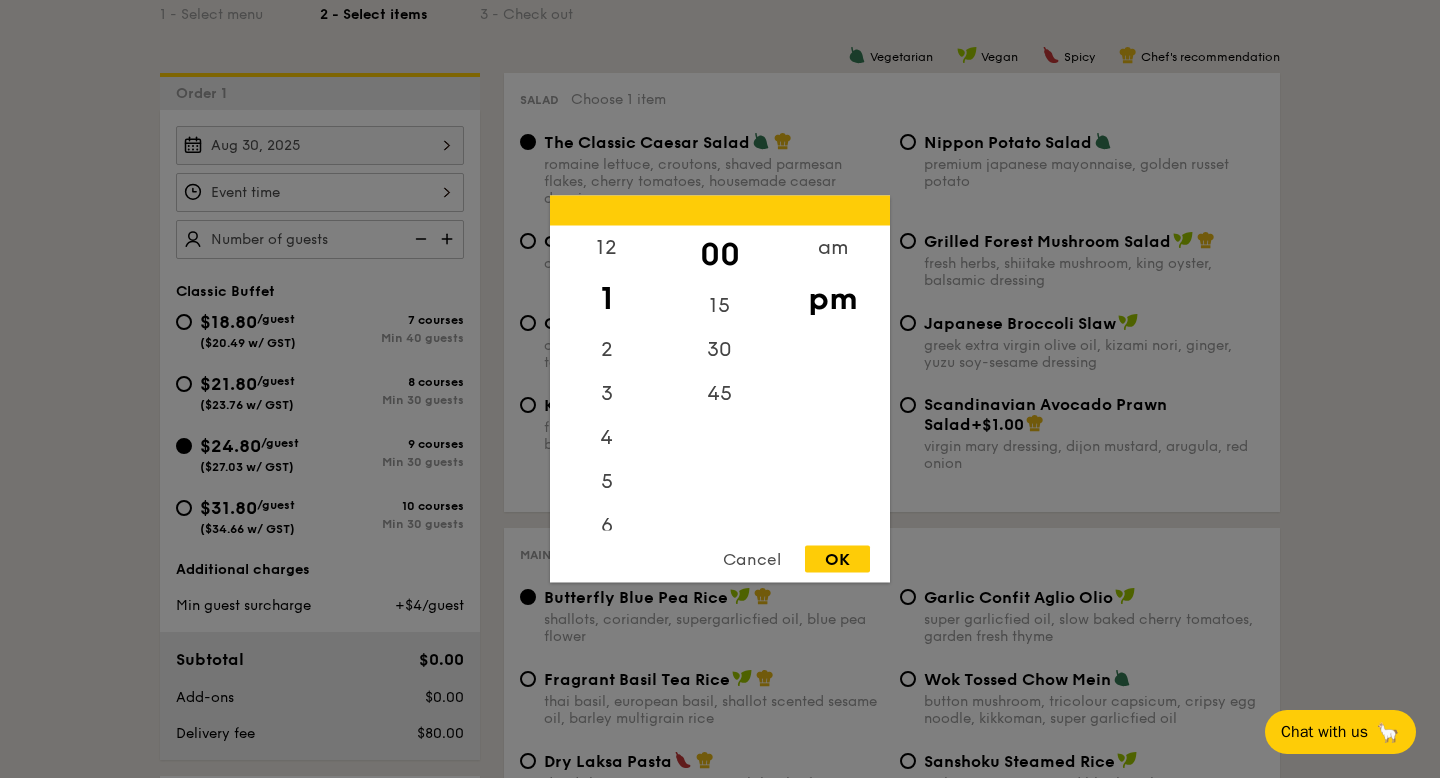 click on "OK" at bounding box center (837, 559) 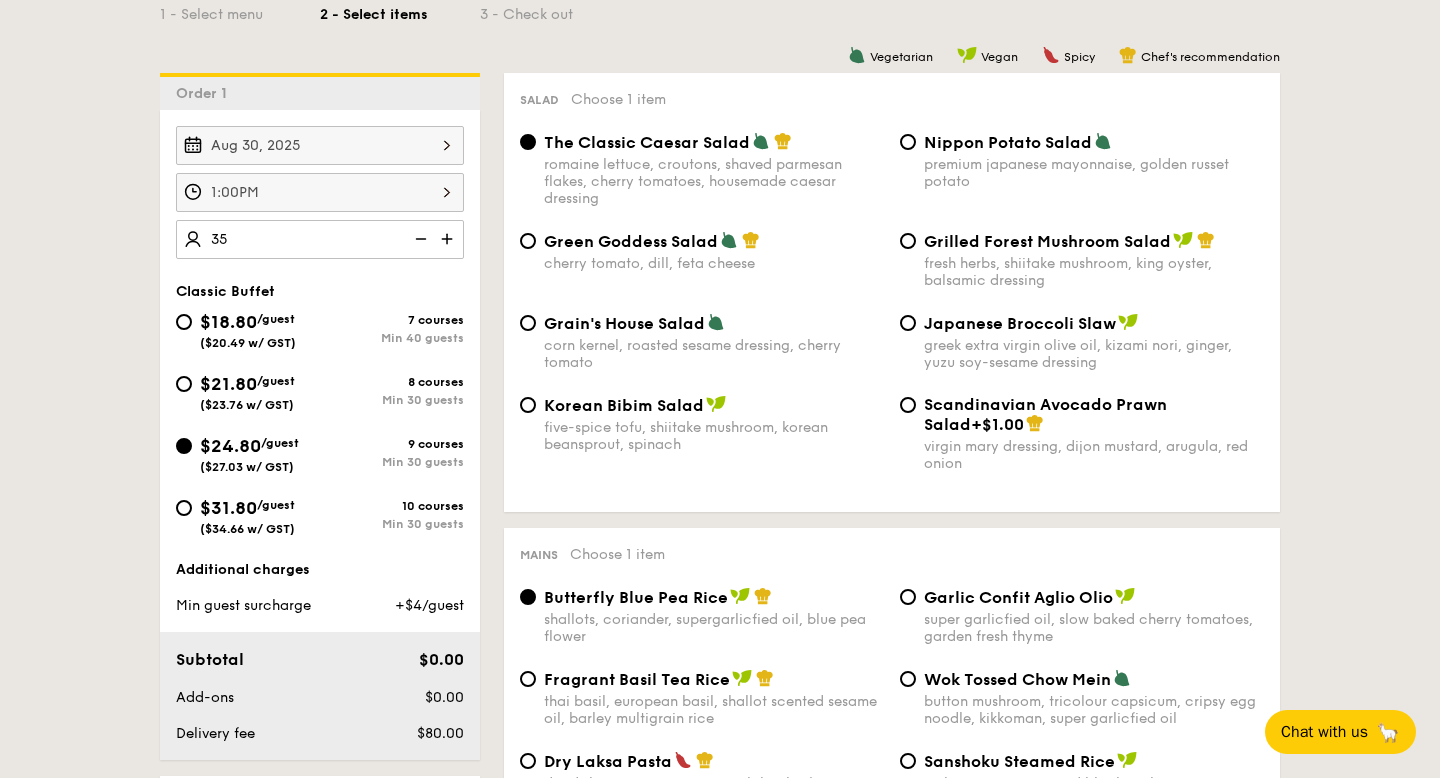 type on "35 guests" 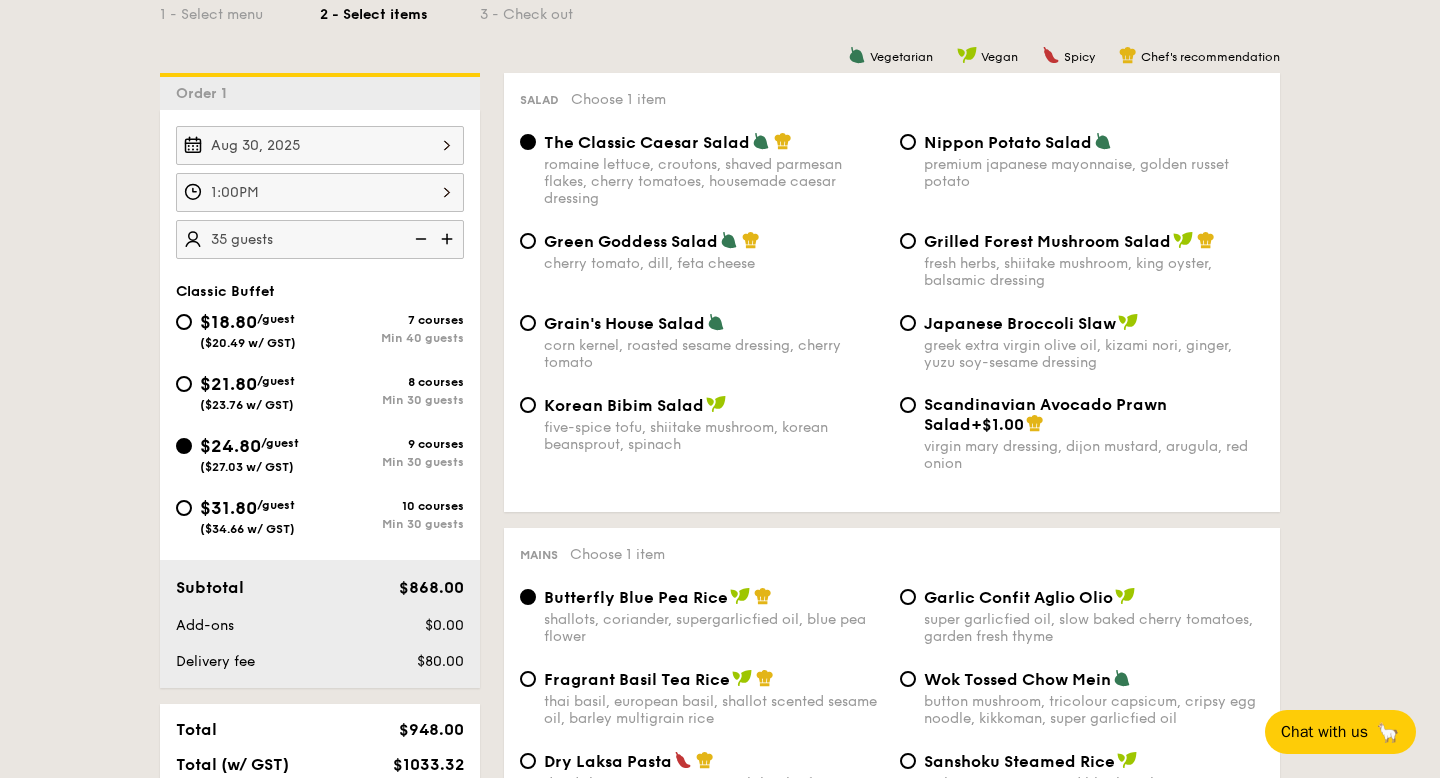 click on "1 - Select menu
2 - Select items
3 - Check out
Order 1
[DATE], [YEAR]        [TIME]      [NUMBER] guests
Classic Buffet
$18.80
/guest
($20.49 w/ GST)
7 courses
Min 40 guests
$21.80
/guest
($23.76 w/ GST)
8 courses
Min 30 guests
$24.80
/guest
($27.03 w/ GST)
9 courses
Min 30 guests
$31.80
/guest
($34.66 w/ GST)
10 courses
Min 30 guests
Subtotal
$868.00
Add-ons
$0.00
Delivery fee
$80.00
Total
$948.00
Total (w/ GST)
$1033.32
+ Add another order
Go to checkout
Order 1" at bounding box center (720, 2383) 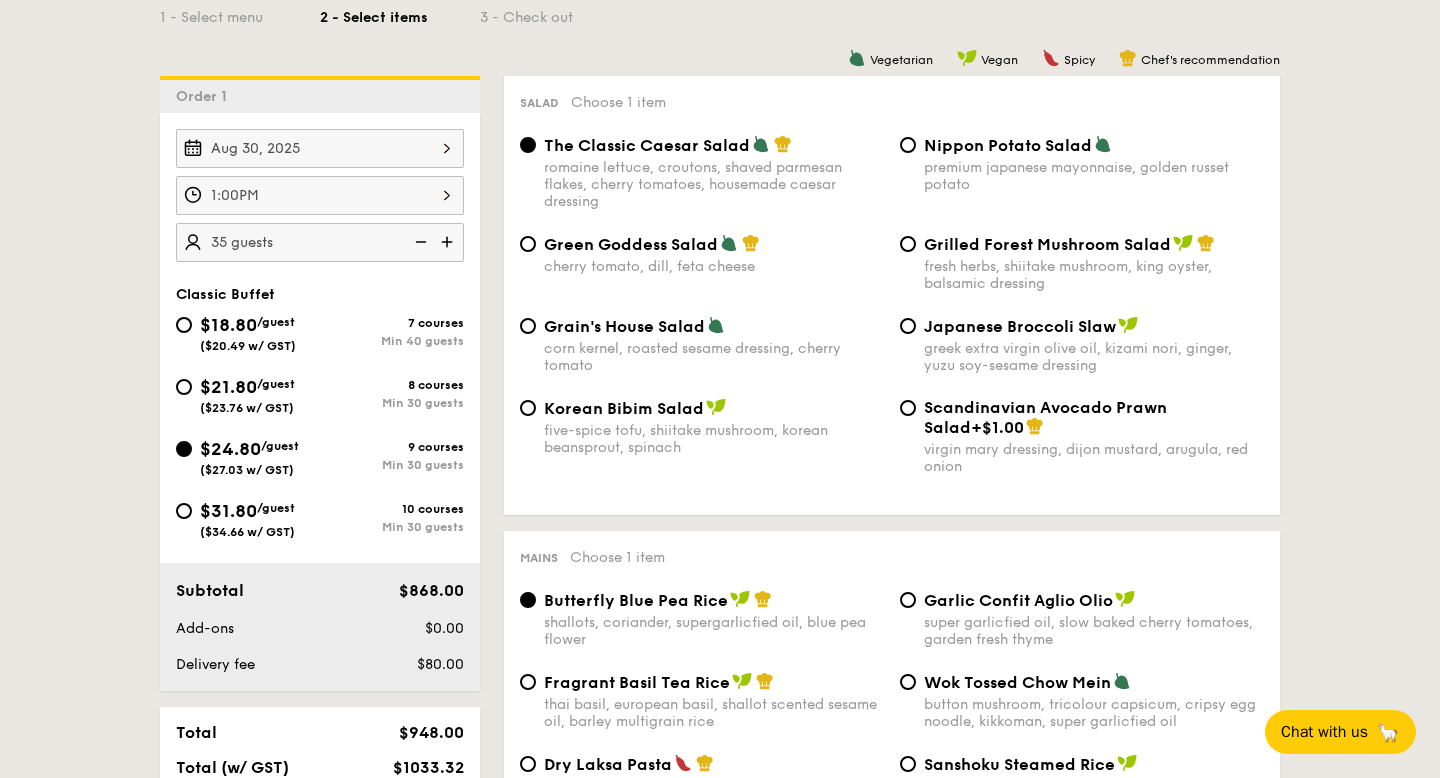 scroll, scrollTop: 476, scrollLeft: 0, axis: vertical 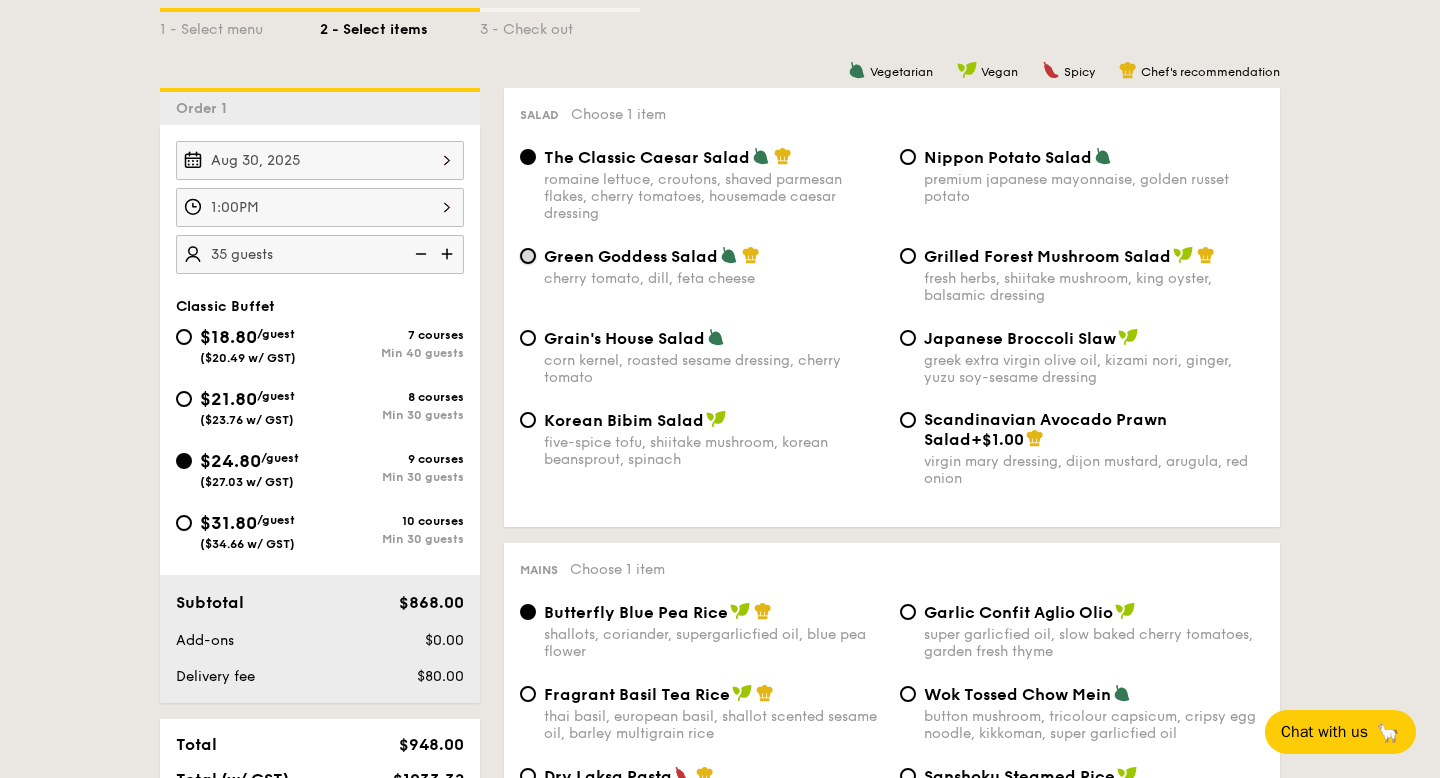 click on "Green Goddess Salad cherry tomato, dill, feta cheese" at bounding box center [528, 256] 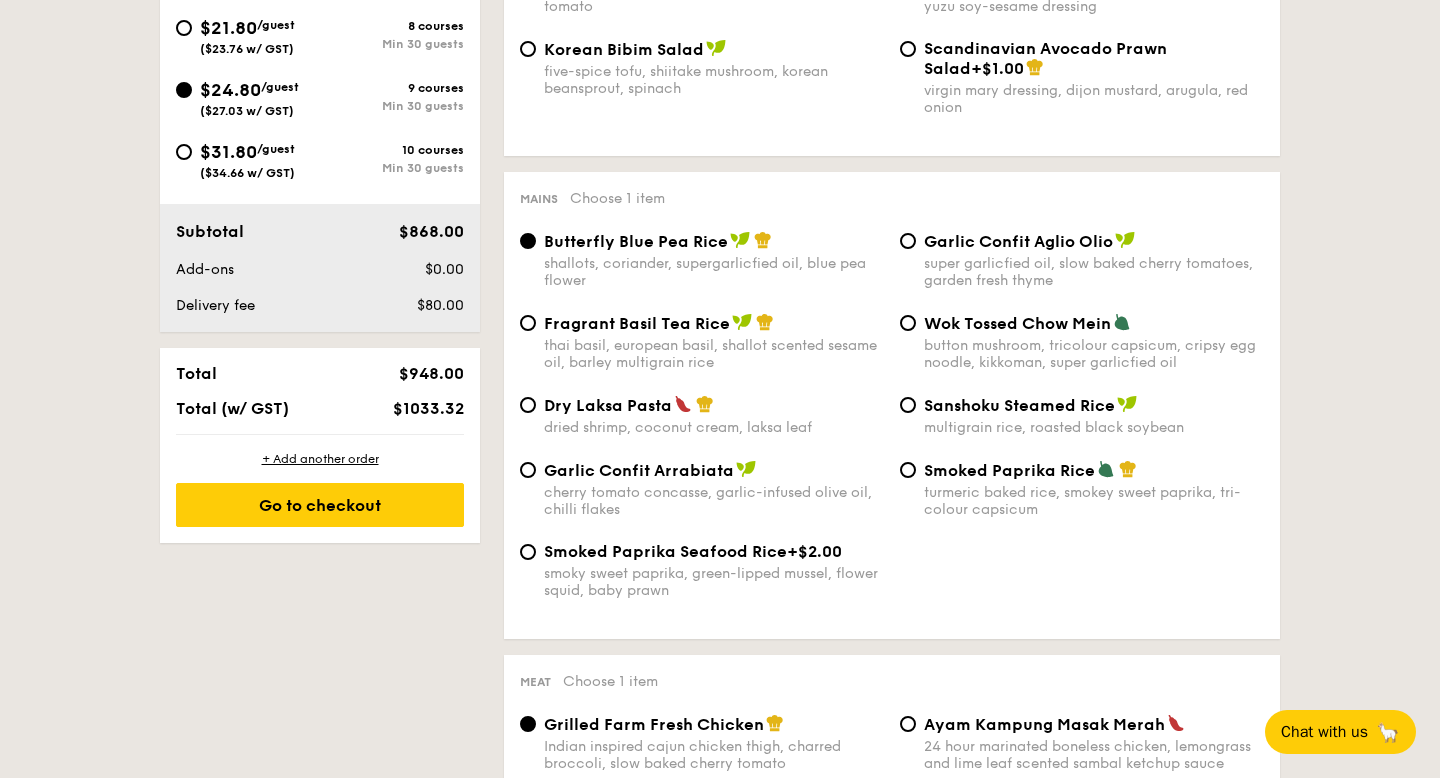 scroll, scrollTop: 848, scrollLeft: 0, axis: vertical 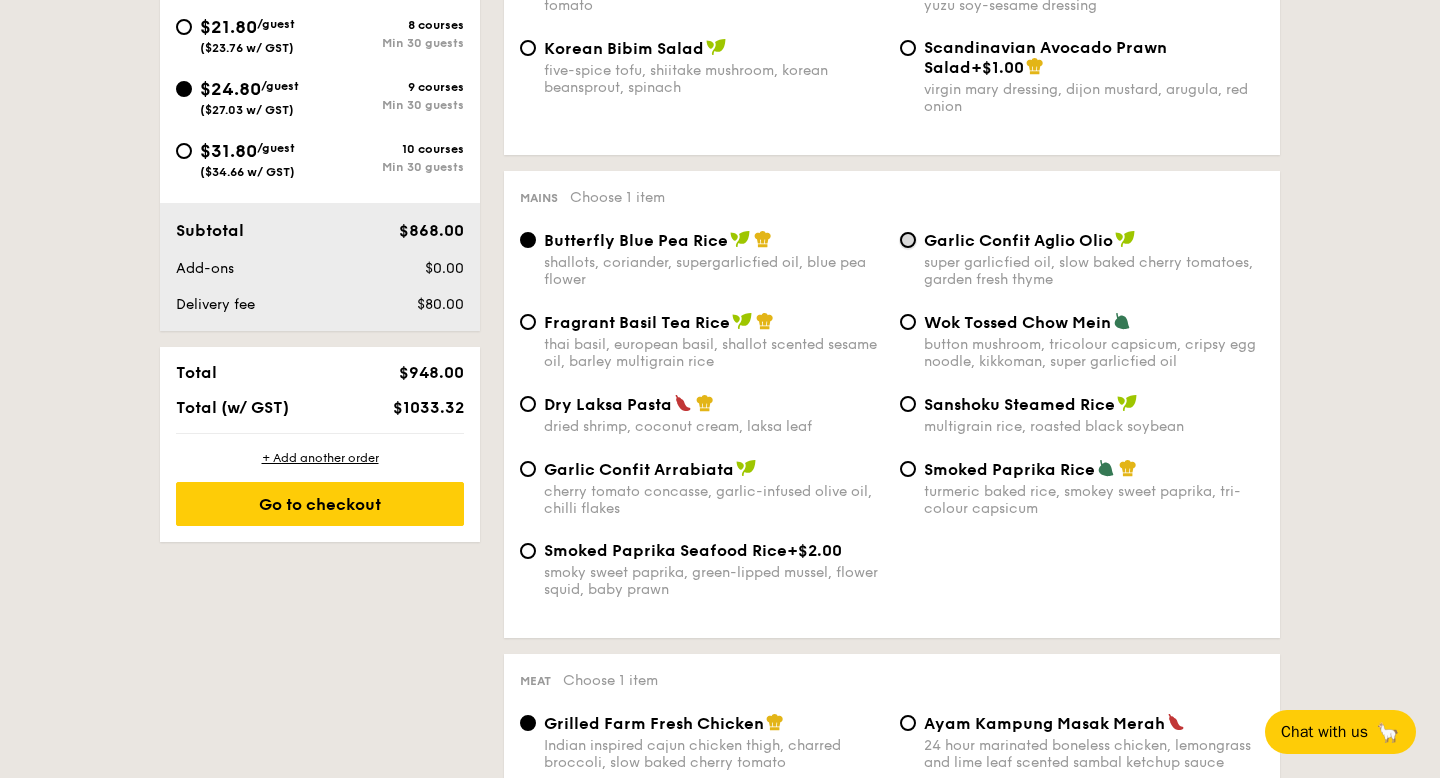 click on "Garlic Confit Aglio Olio super garlicfied oil, slow baked cherry tomatoes, garden fresh thyme" at bounding box center (908, 240) 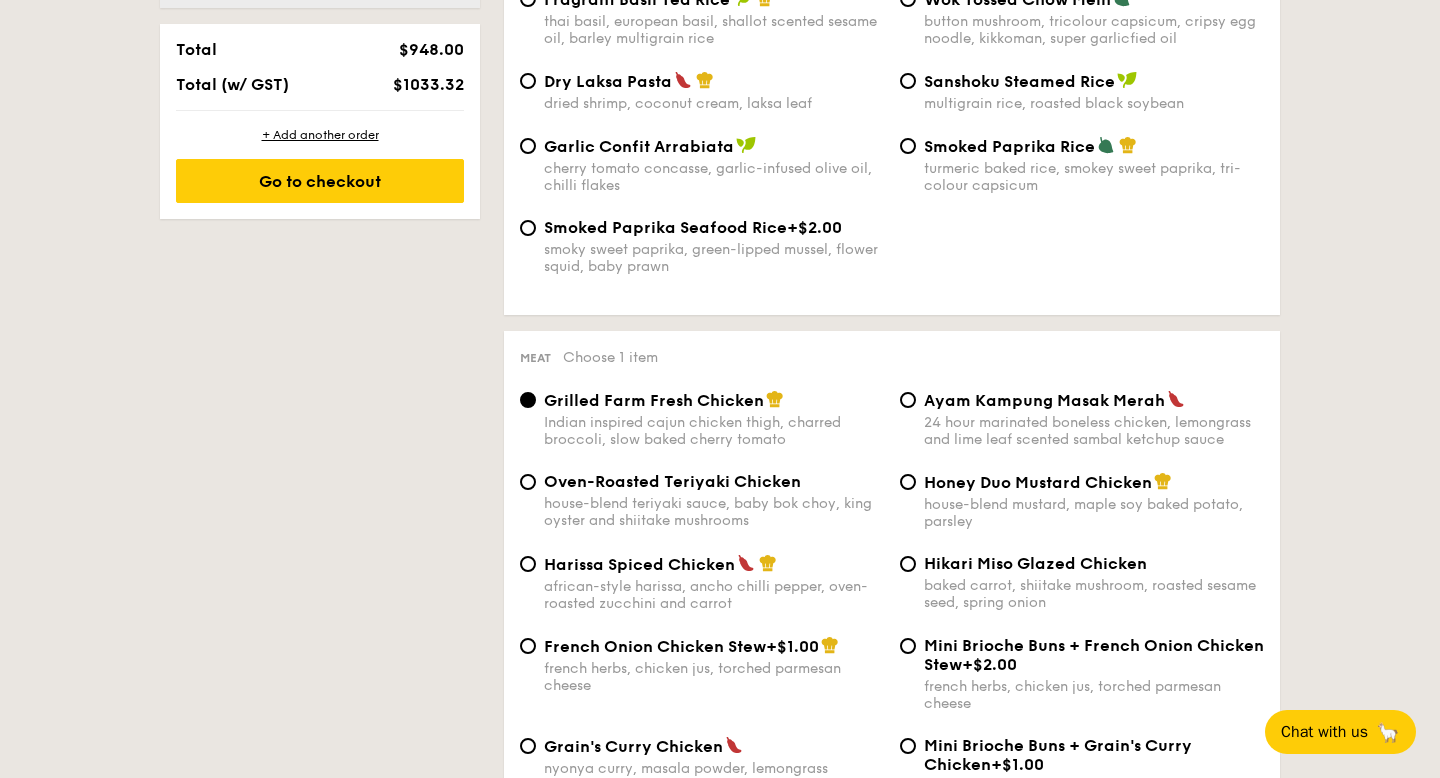 scroll, scrollTop: 1374, scrollLeft: 0, axis: vertical 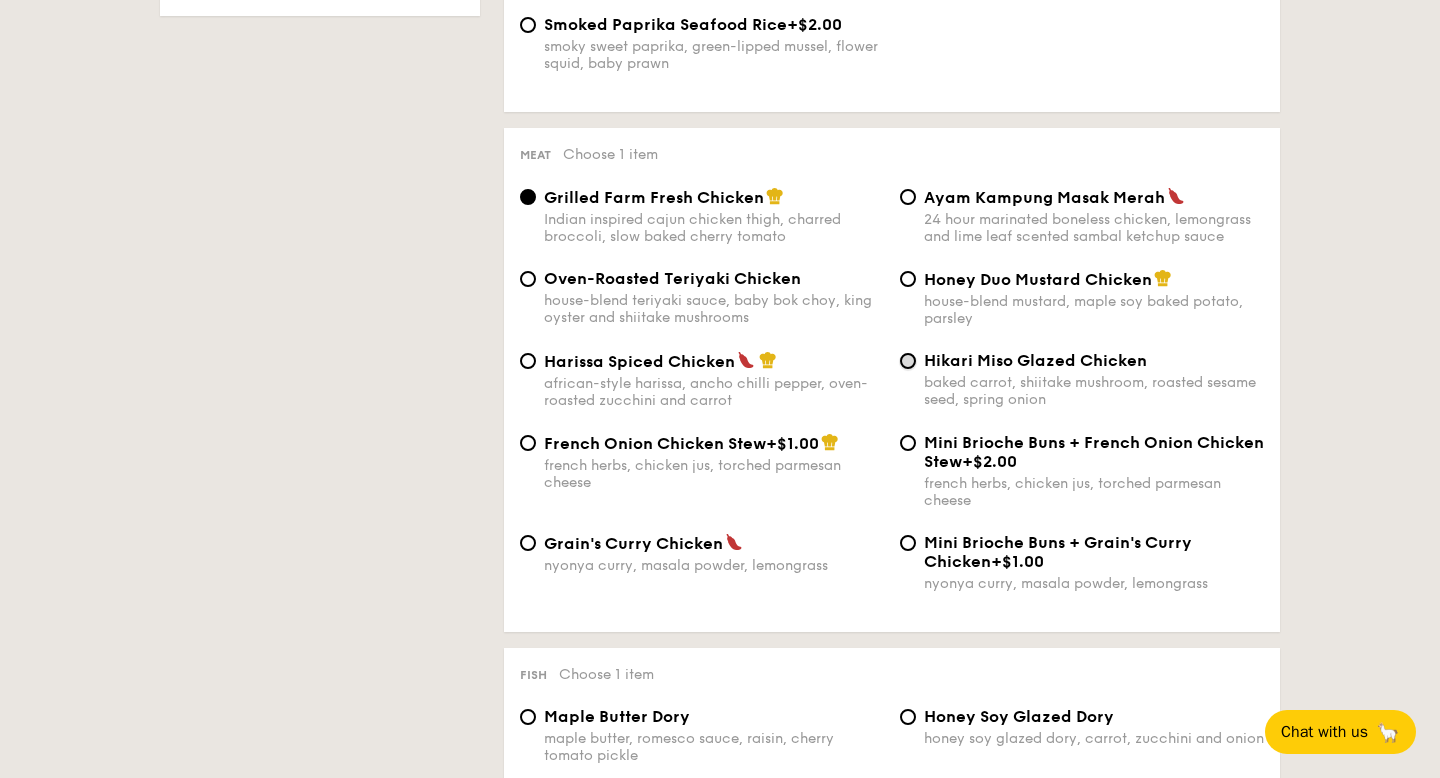 click on "Hikari Miso Glazed Chicken baked carrot, shiitake mushroom, roasted sesame seed, spring onion" at bounding box center (908, 361) 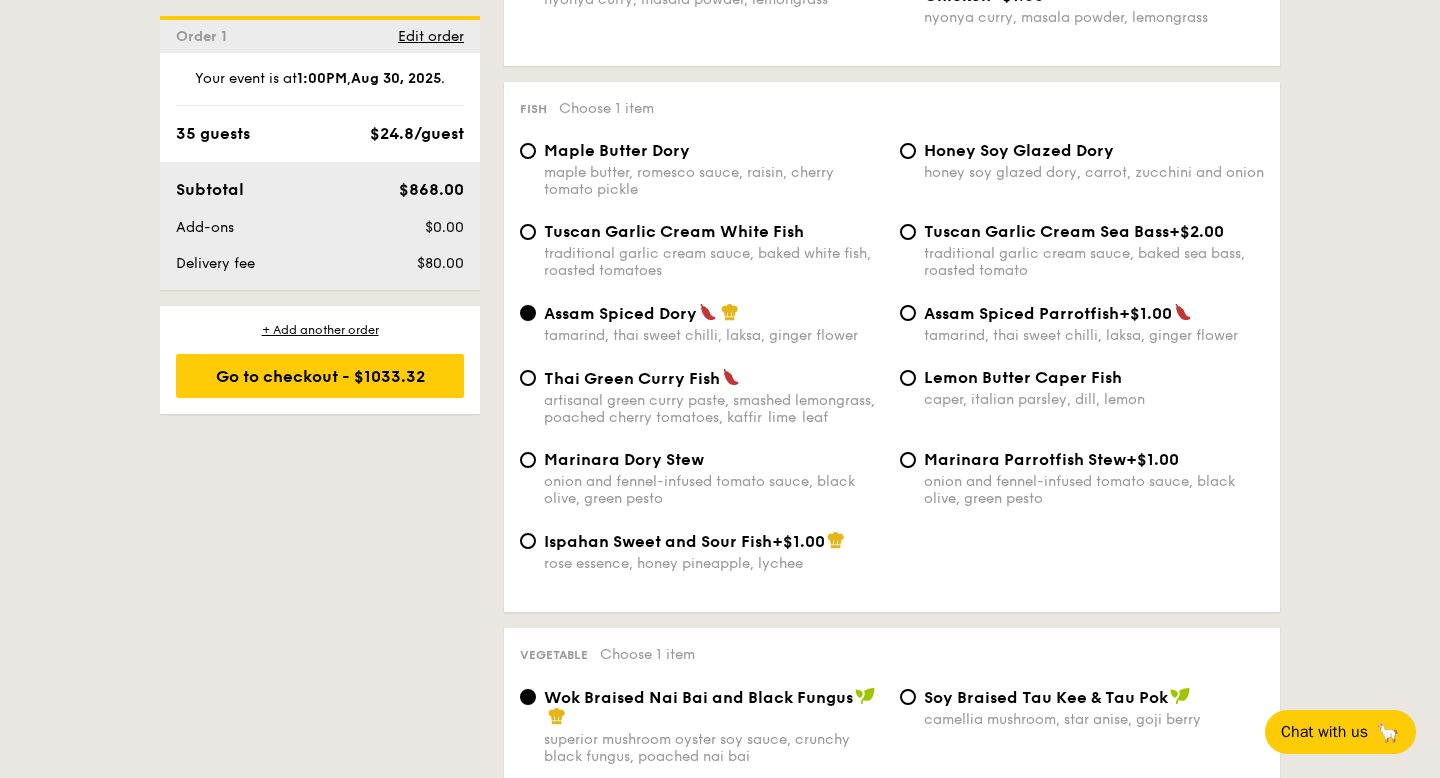 scroll, scrollTop: 1943, scrollLeft: 0, axis: vertical 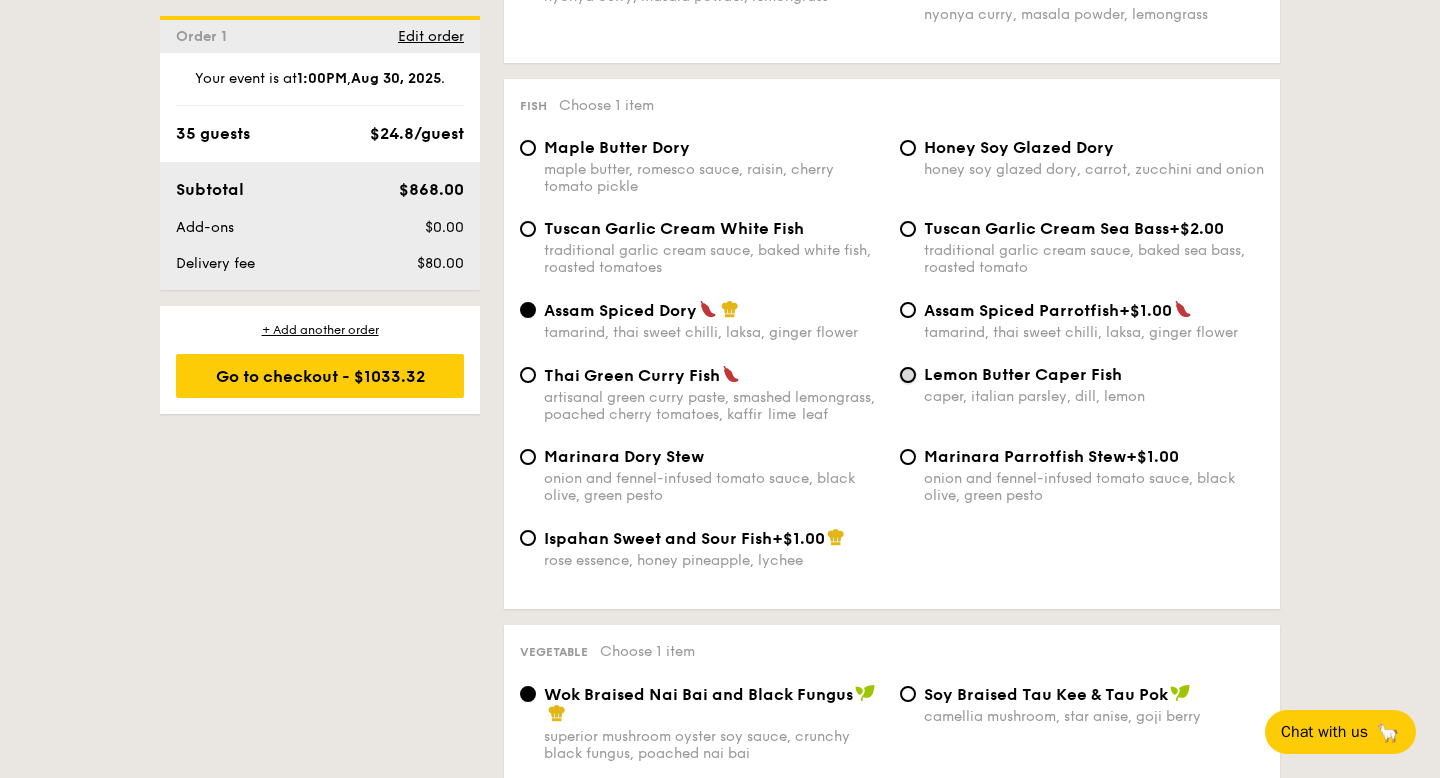 click on "Lemon Butter Caper Fish caper, italian parsley, dill, lemon" at bounding box center [908, 375] 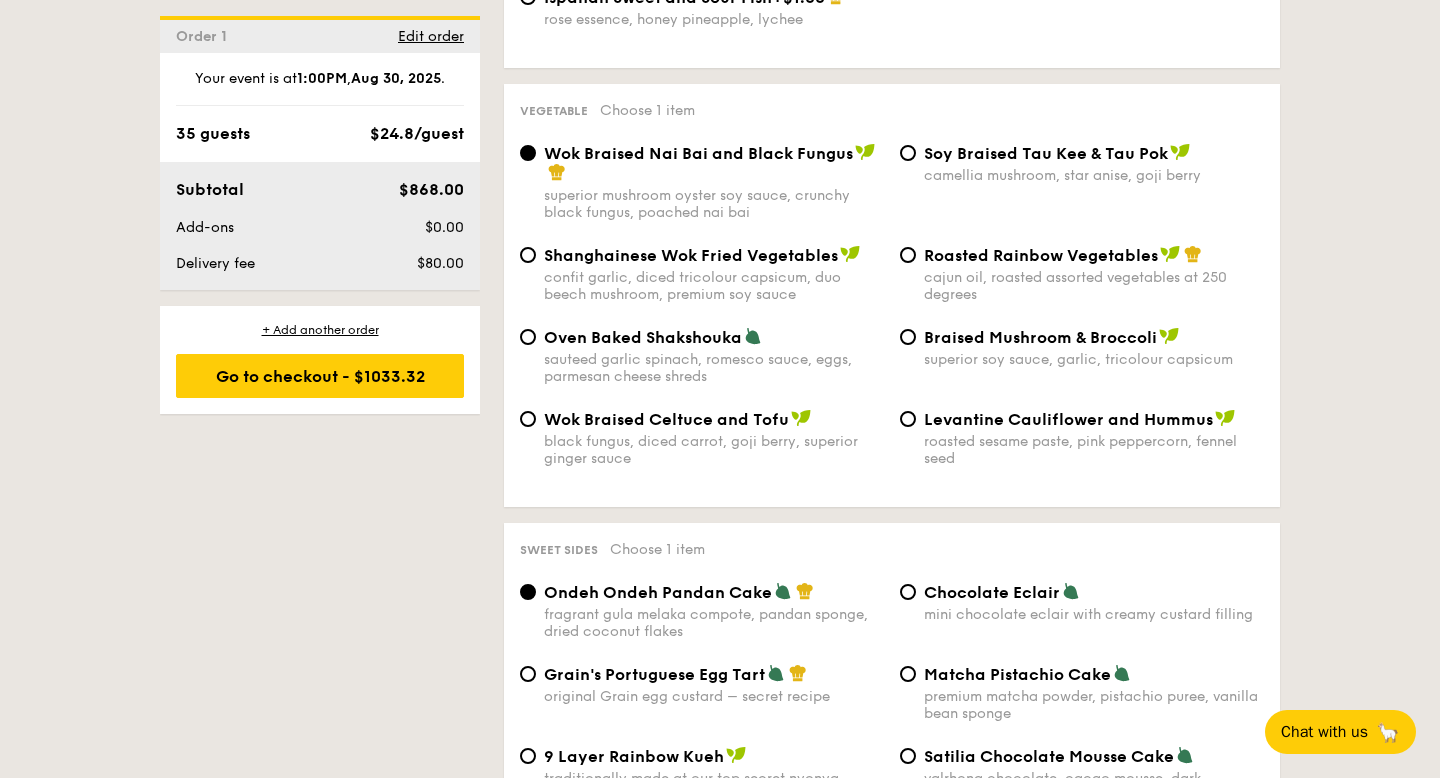 scroll, scrollTop: 2515, scrollLeft: 0, axis: vertical 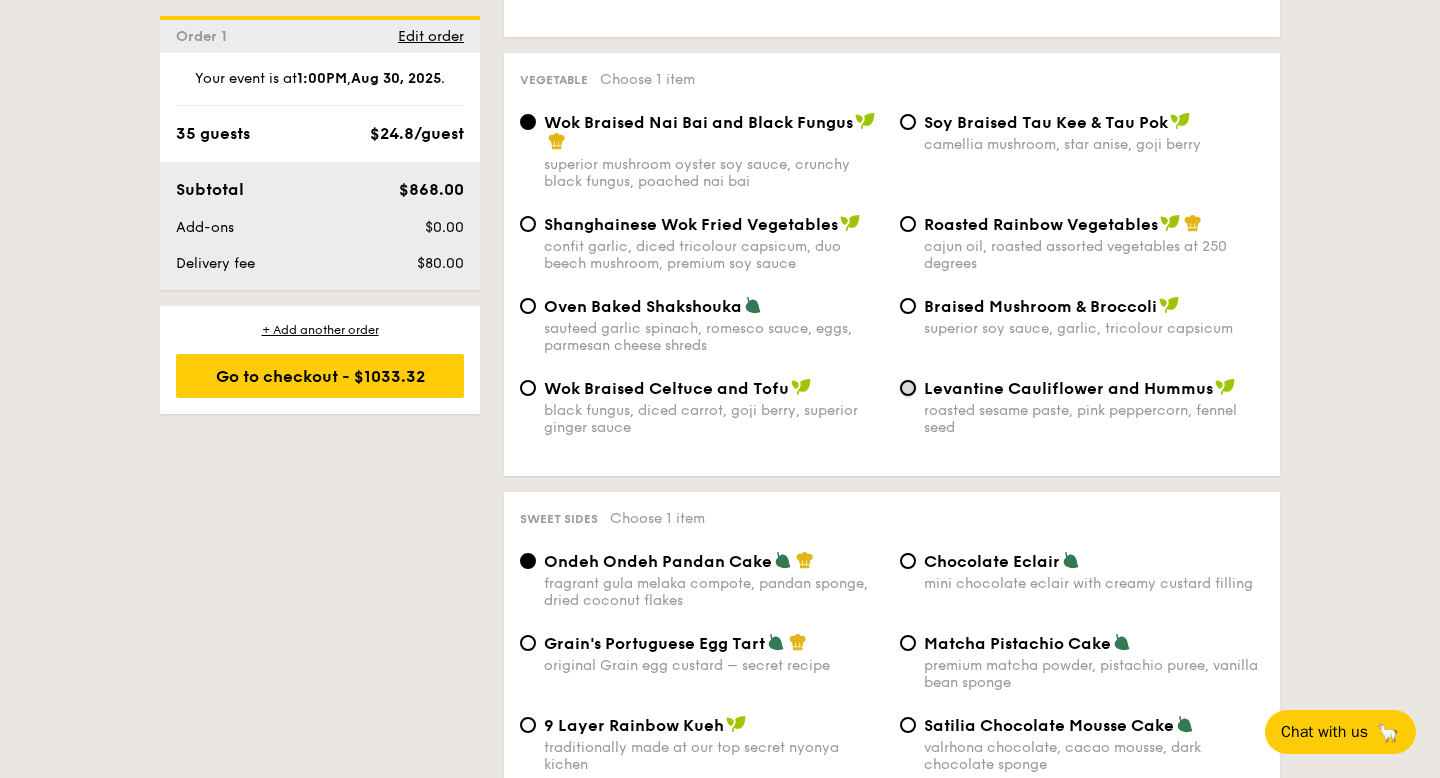 click on "Levantine Cauliflower and Hummus roasted sesame paste, pink peppercorn, fennel seed" at bounding box center (908, 388) 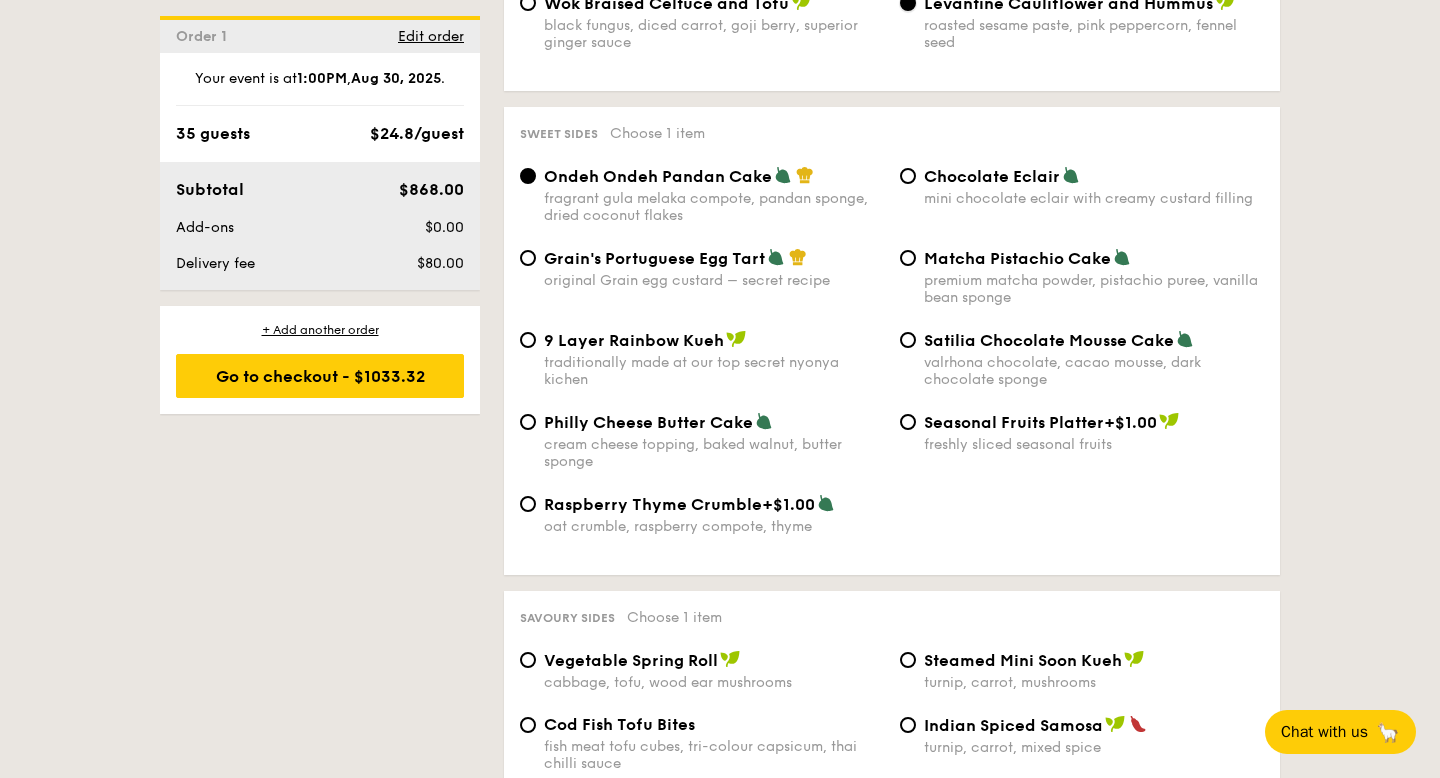 scroll, scrollTop: 2902, scrollLeft: 0, axis: vertical 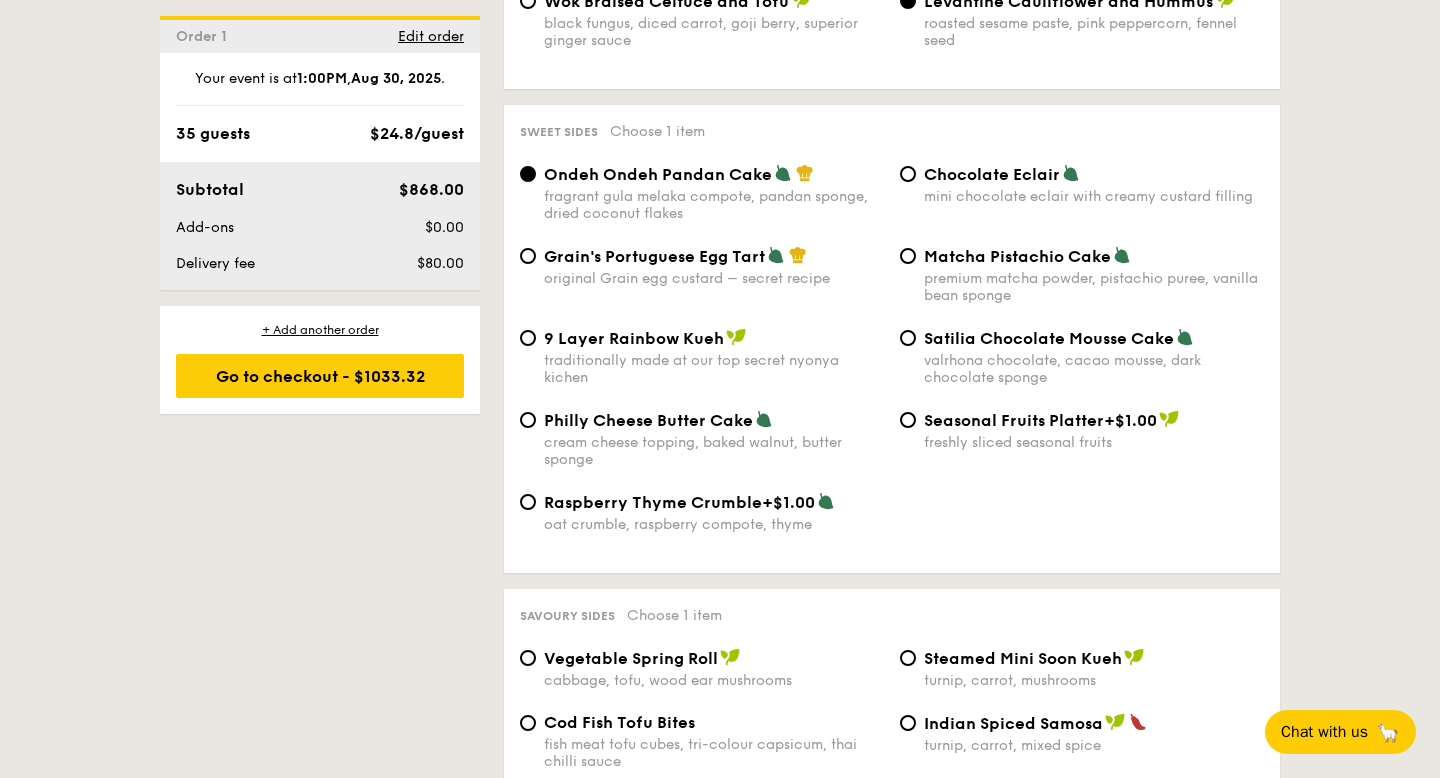 click on "Grain's Portuguese Egg Tart original Grain egg custard – secret recipe" at bounding box center [702, 266] 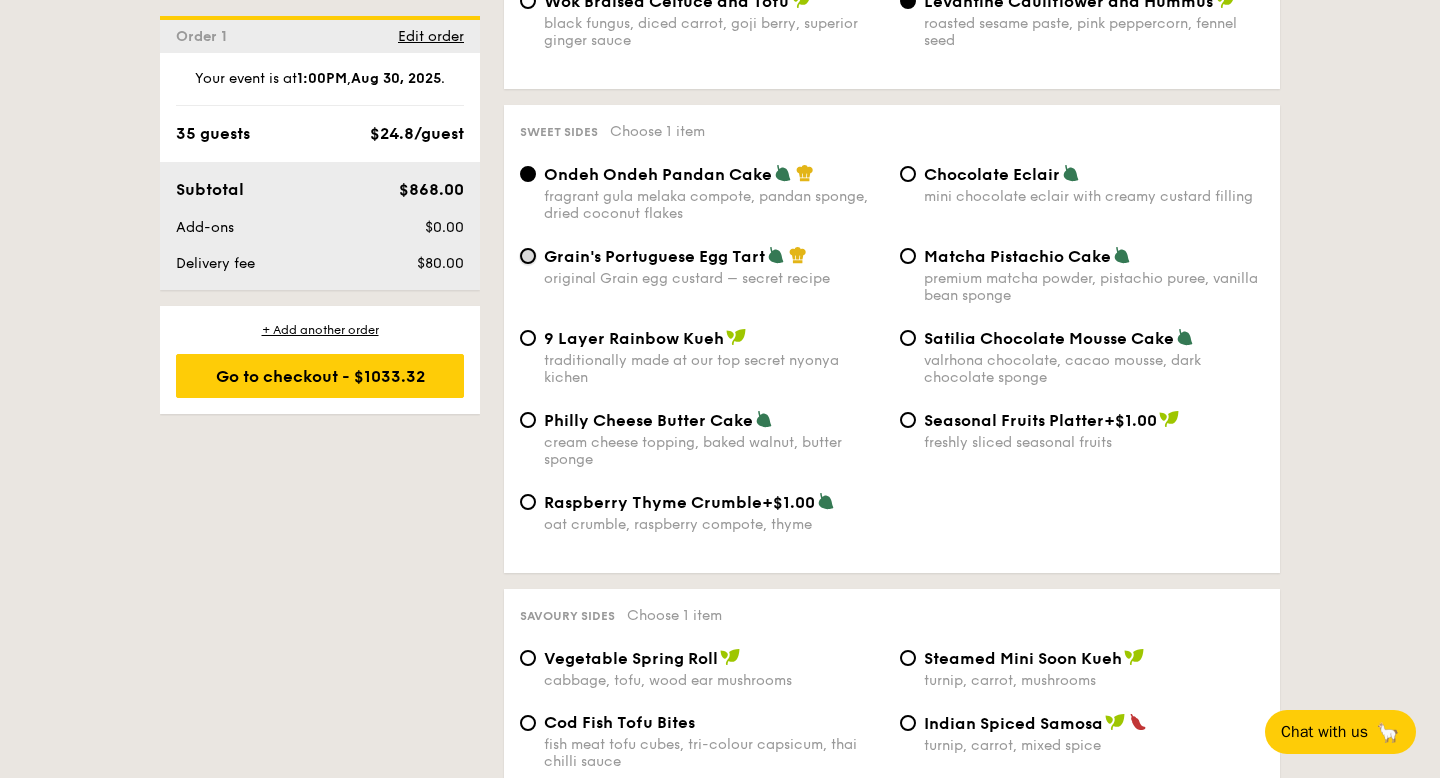 click on "Grain's Portuguese Egg Tart original Grain egg custard – secret recipe" at bounding box center [528, 256] 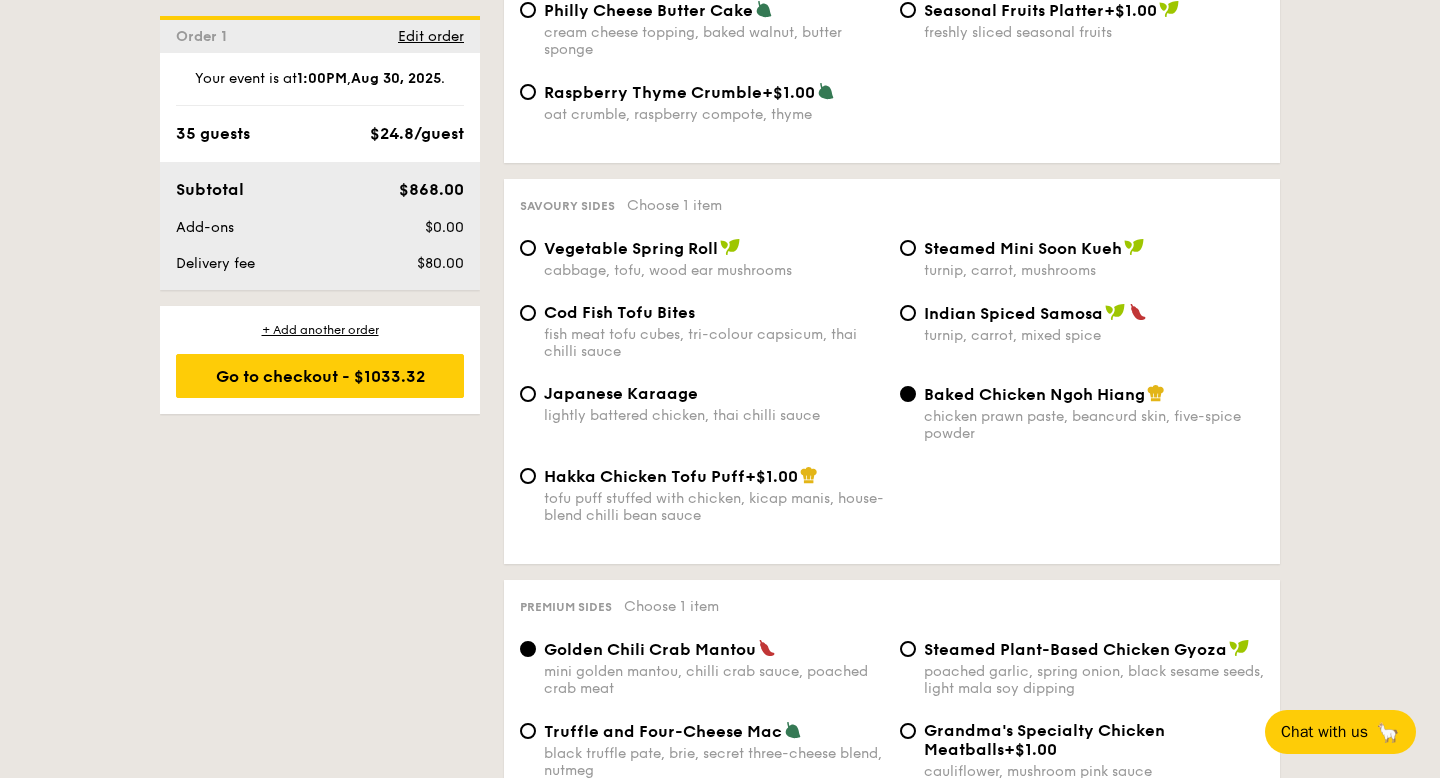 scroll, scrollTop: 3294, scrollLeft: 0, axis: vertical 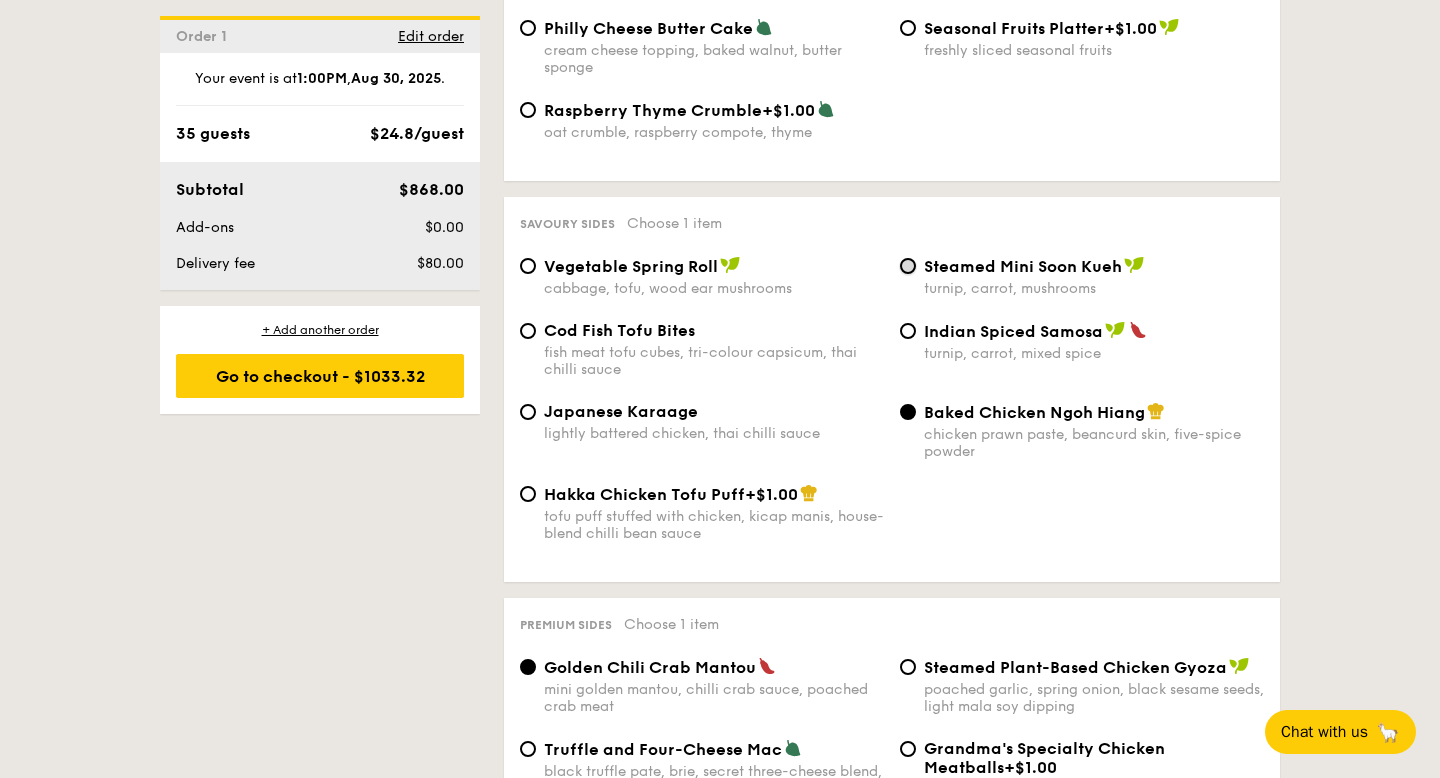 click on "Steamed Mini Soon Kueh turnip, carrot, mushrooms" at bounding box center [908, 266] 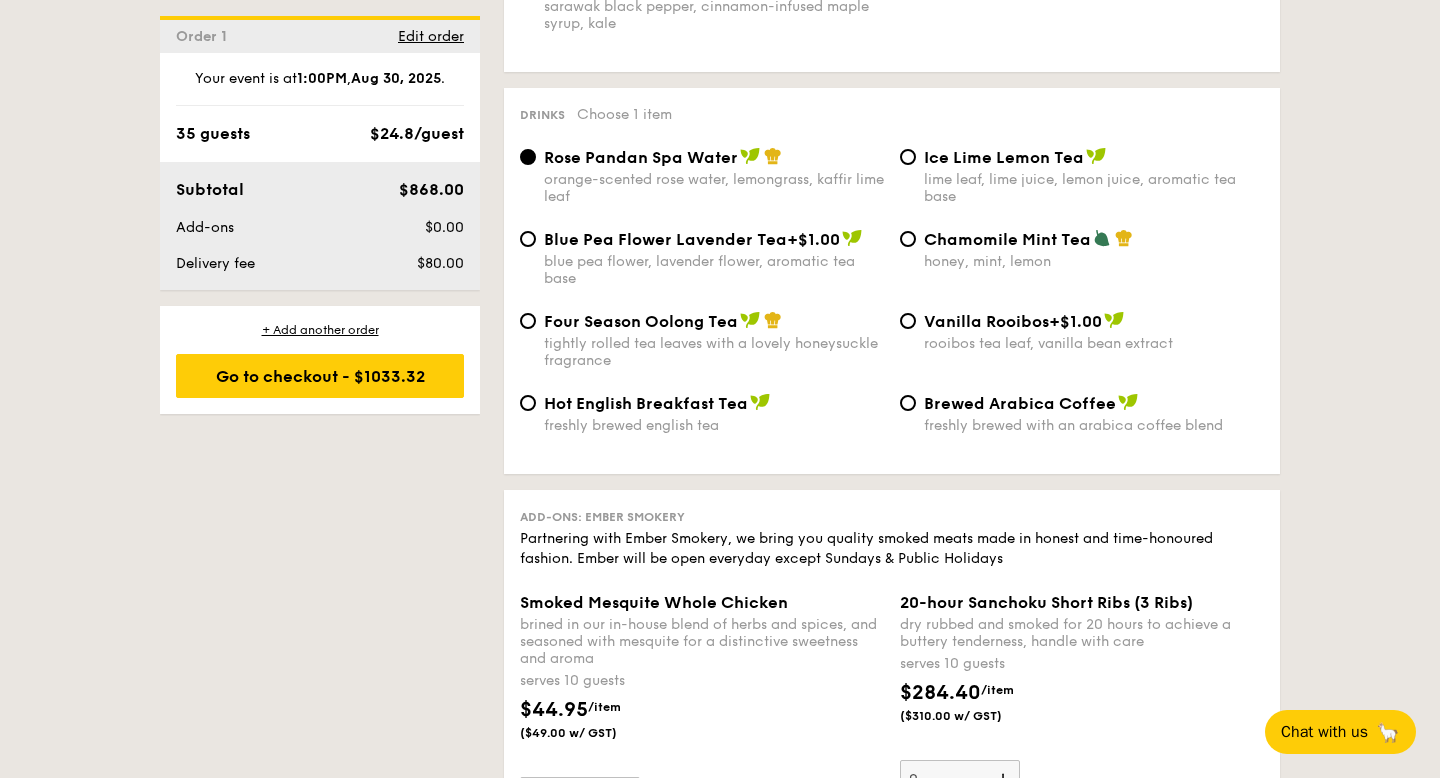 scroll, scrollTop: 4242, scrollLeft: 0, axis: vertical 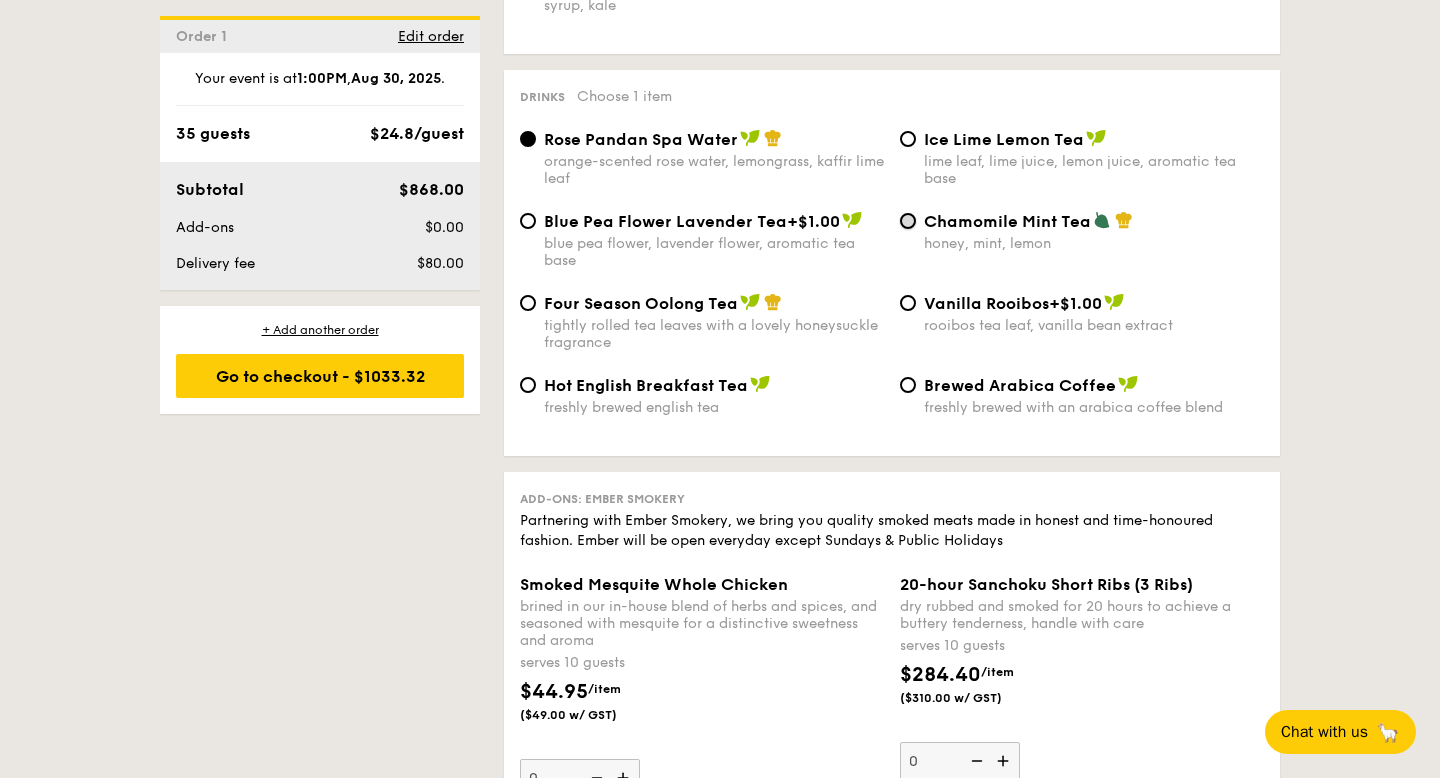 click on "Chamomile Mint Tea honey, mint, lemon" at bounding box center [908, 221] 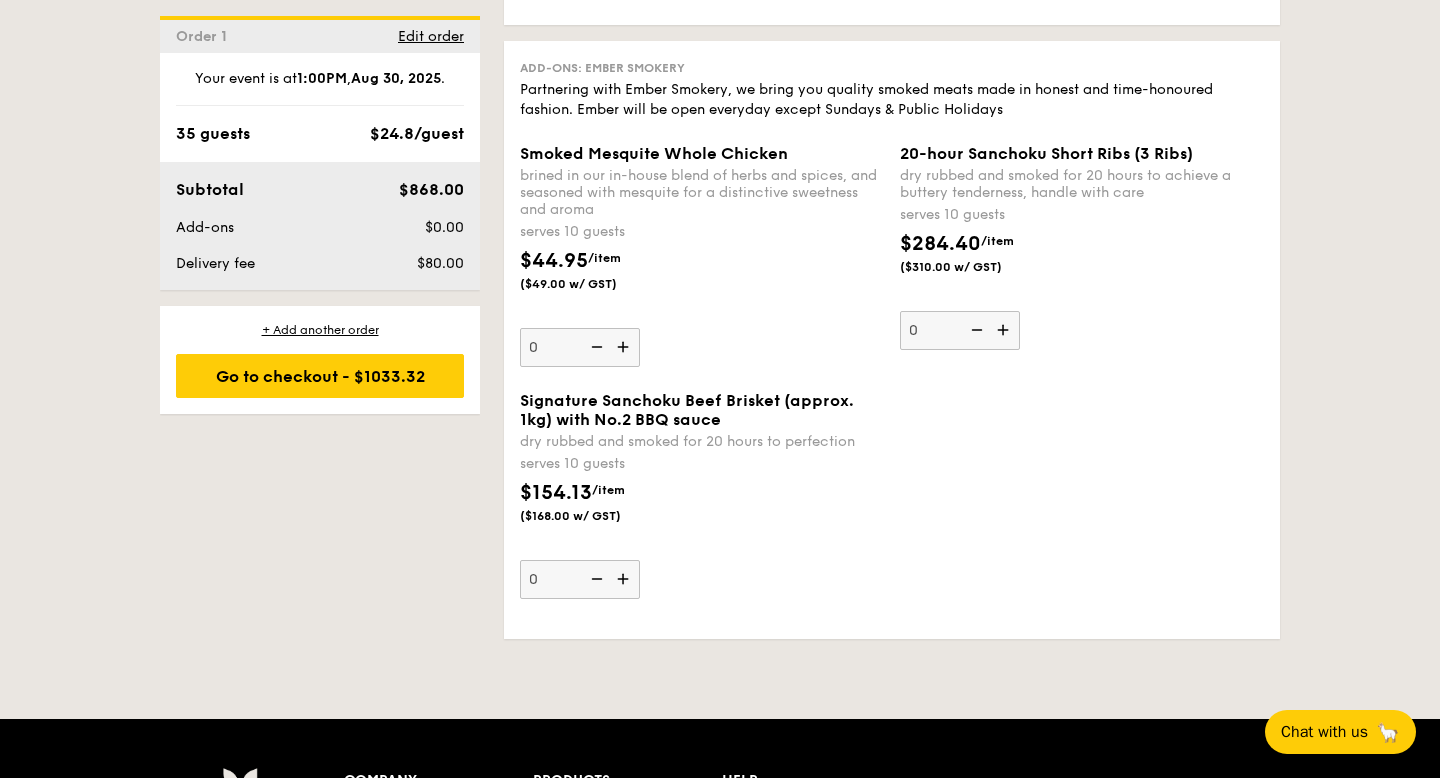 scroll, scrollTop: 4656, scrollLeft: 0, axis: vertical 